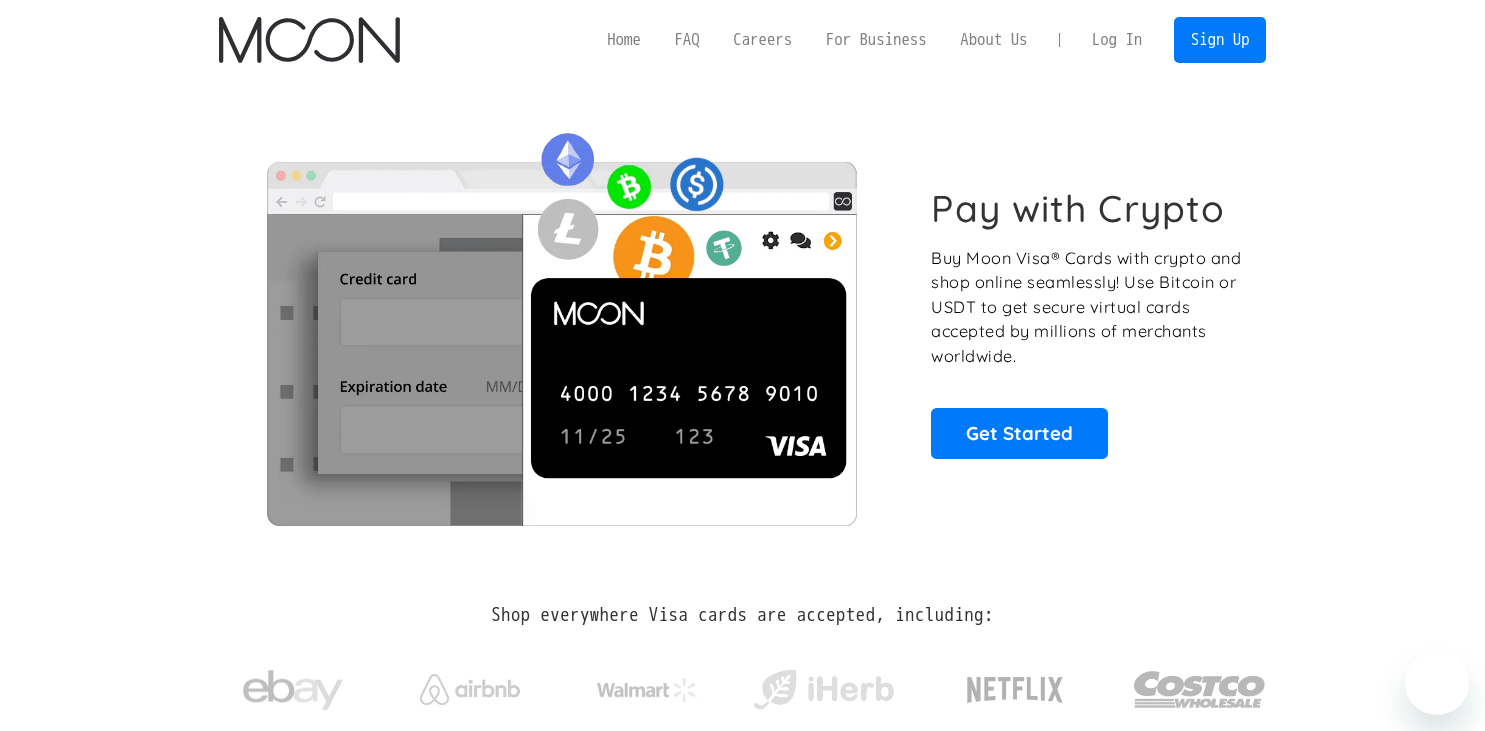 scroll, scrollTop: 0, scrollLeft: 0, axis: both 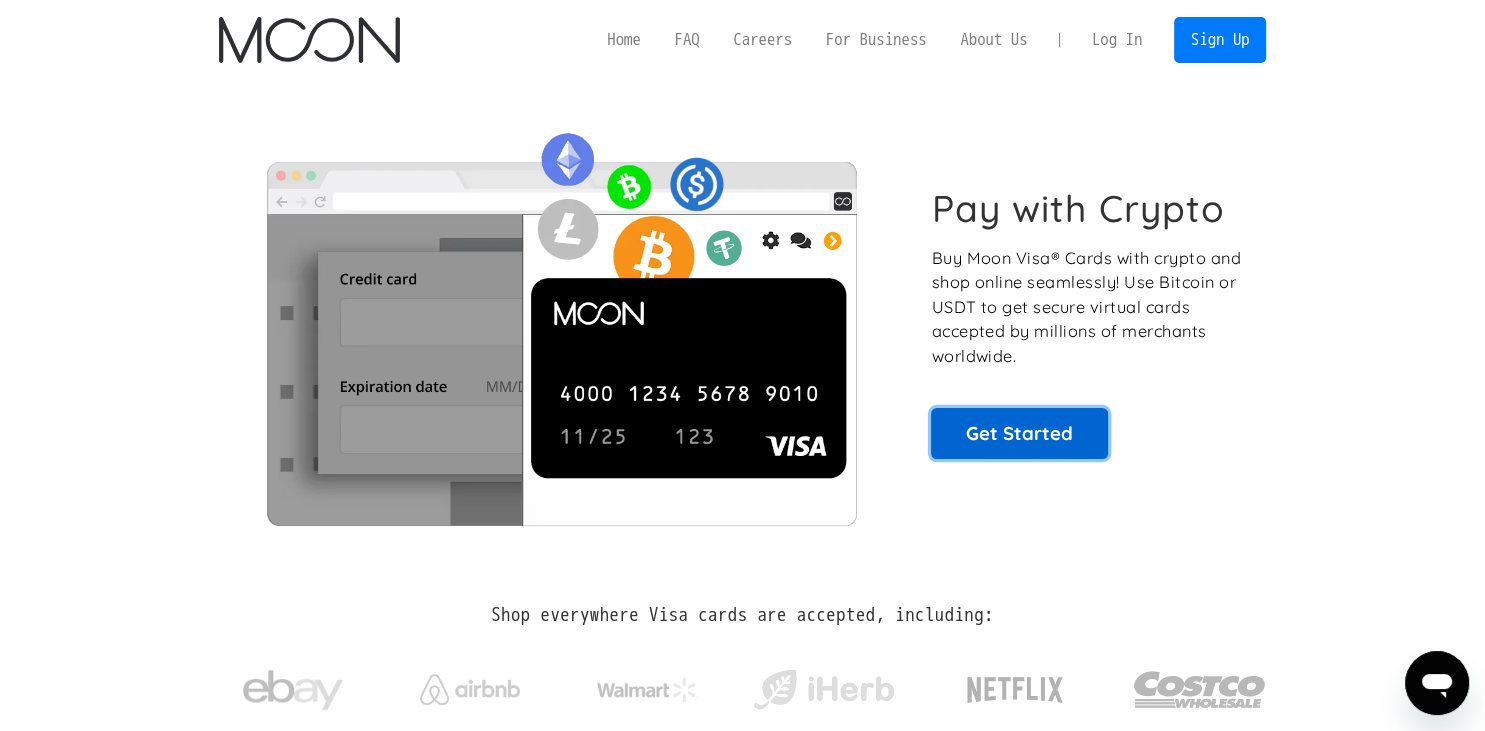 click on "Get Started" at bounding box center (1019, 433) 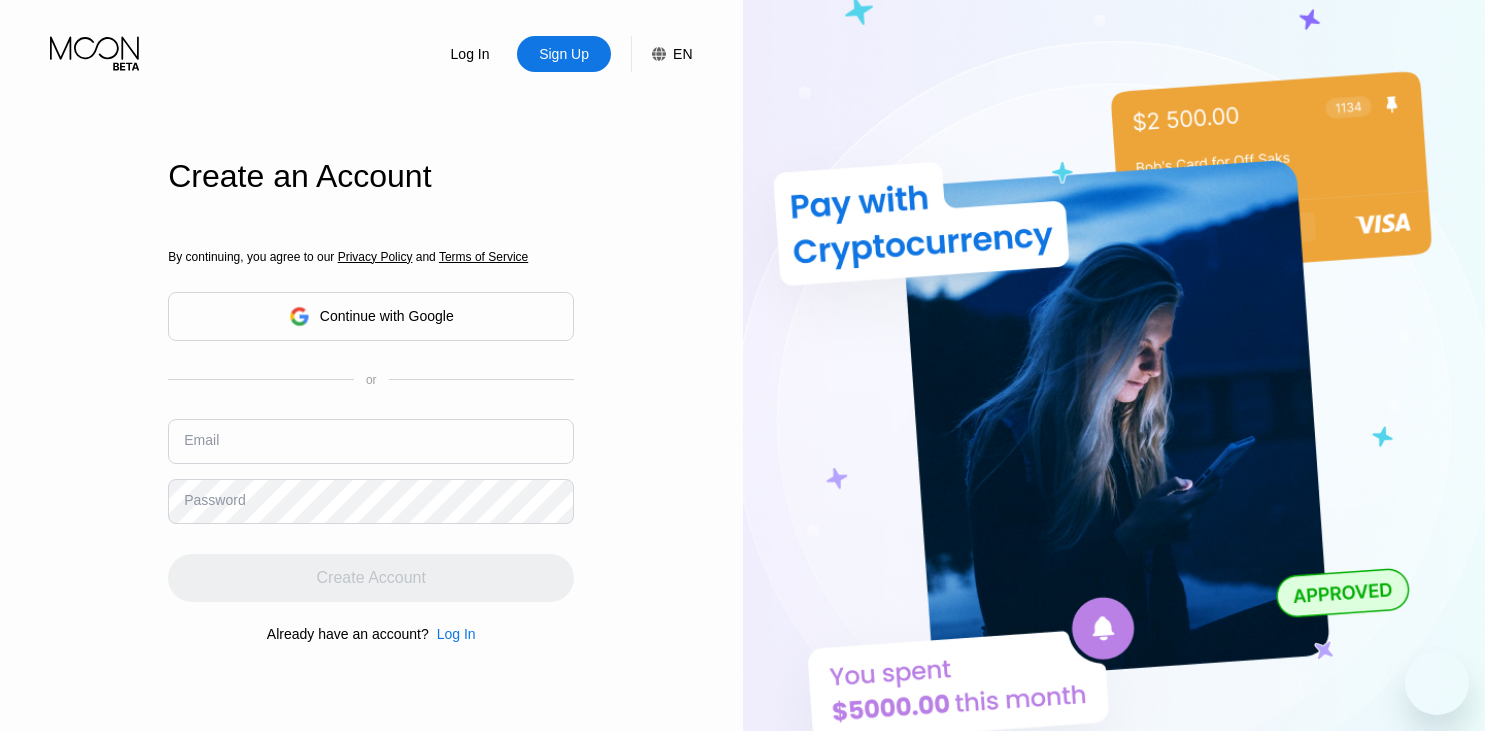 scroll, scrollTop: 0, scrollLeft: 0, axis: both 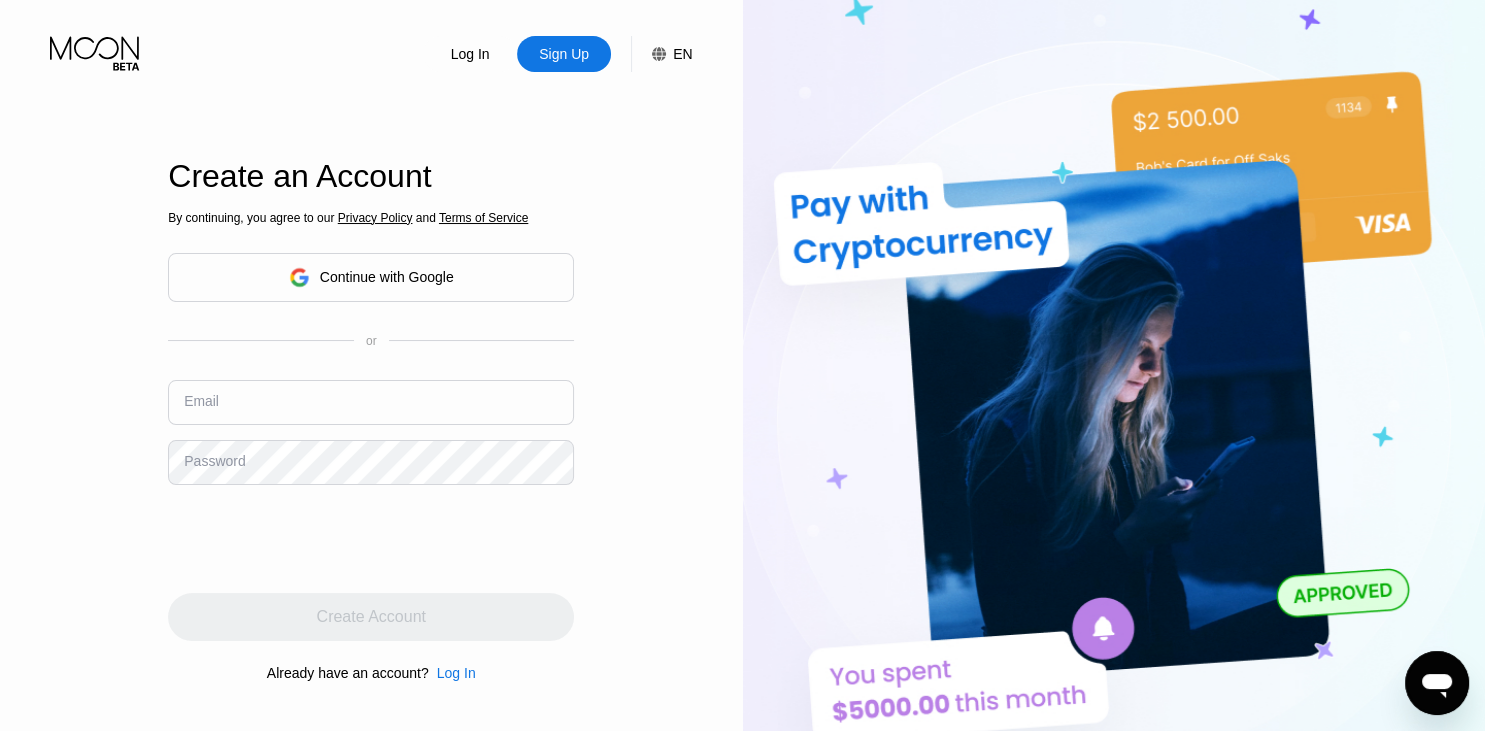 click at bounding box center (371, 402) 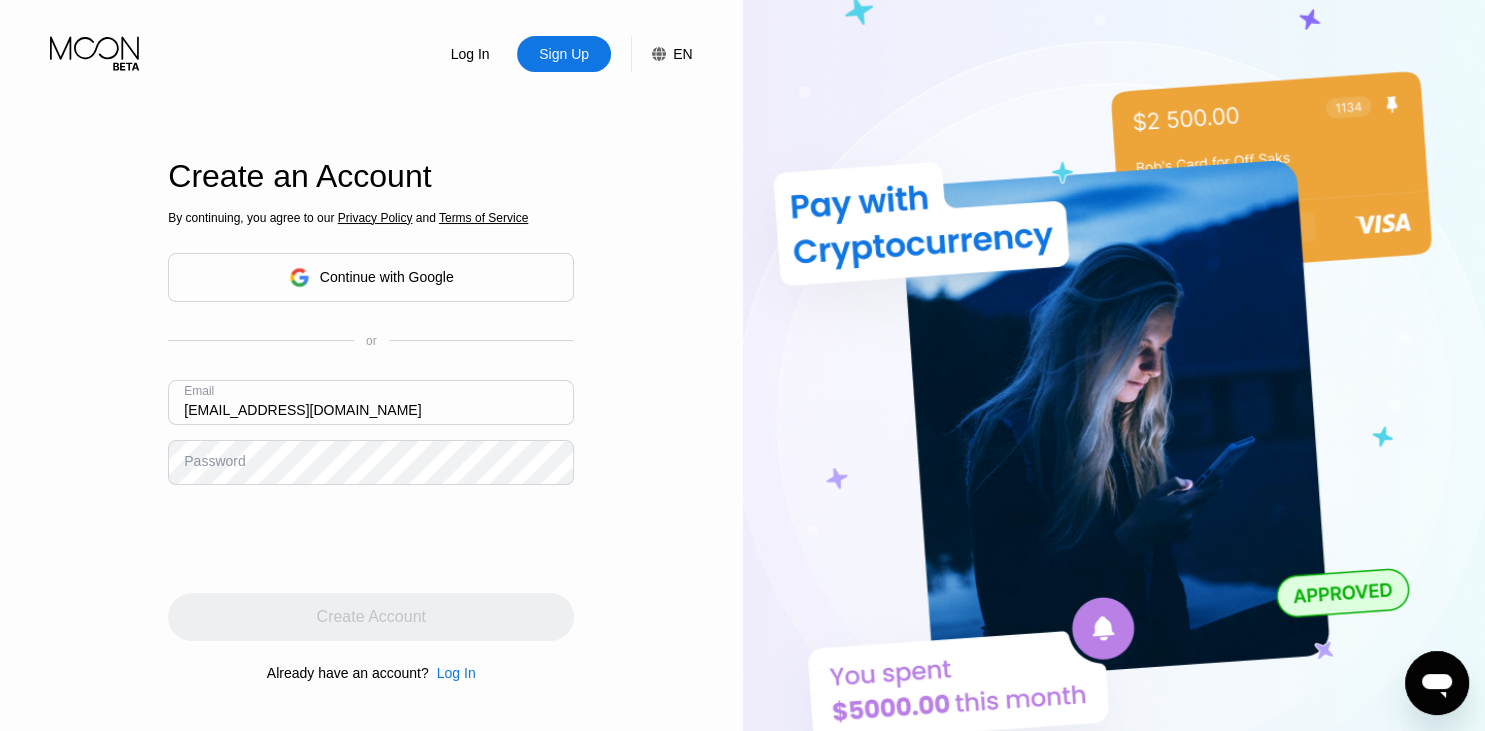 type on "[EMAIL_ADDRESS][DOMAIN_NAME]" 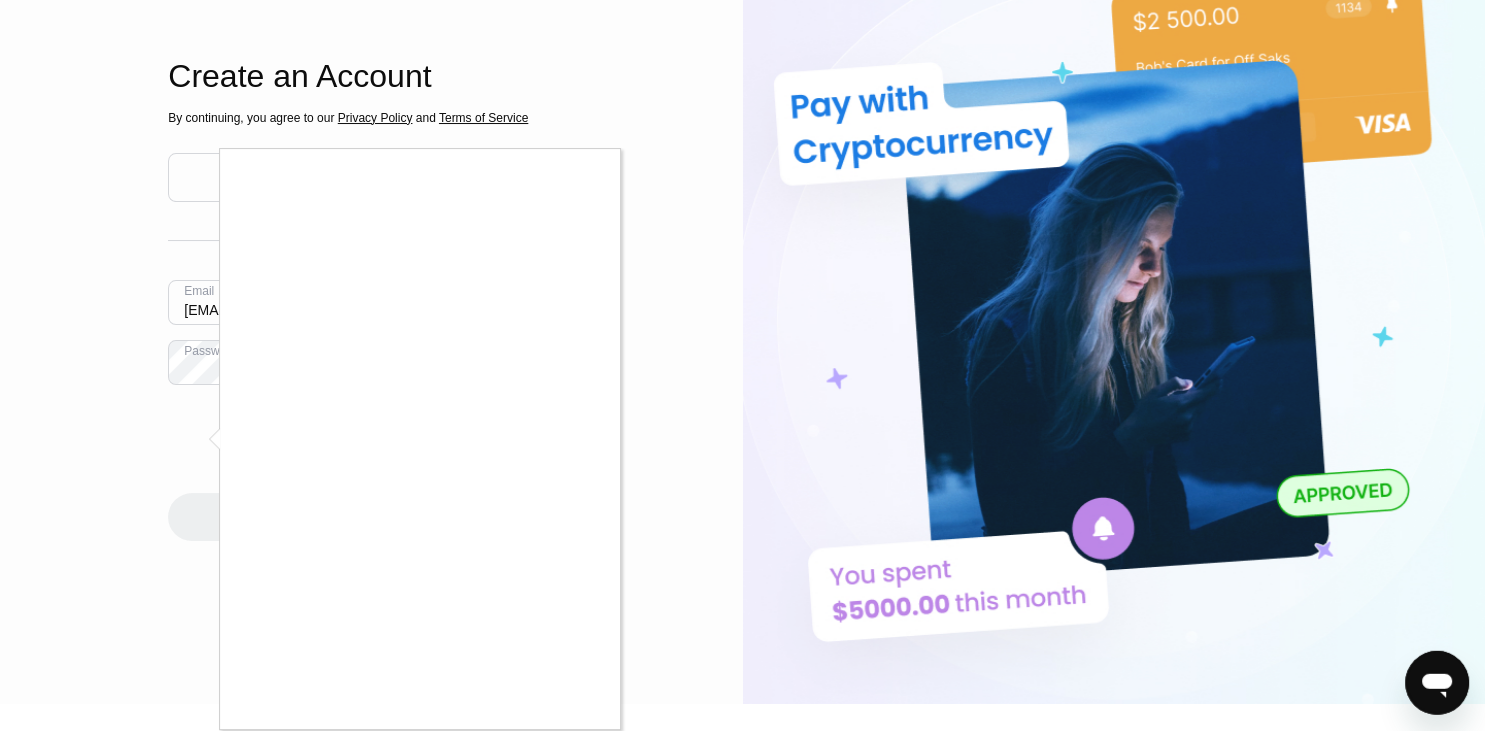 scroll, scrollTop: 109, scrollLeft: 0, axis: vertical 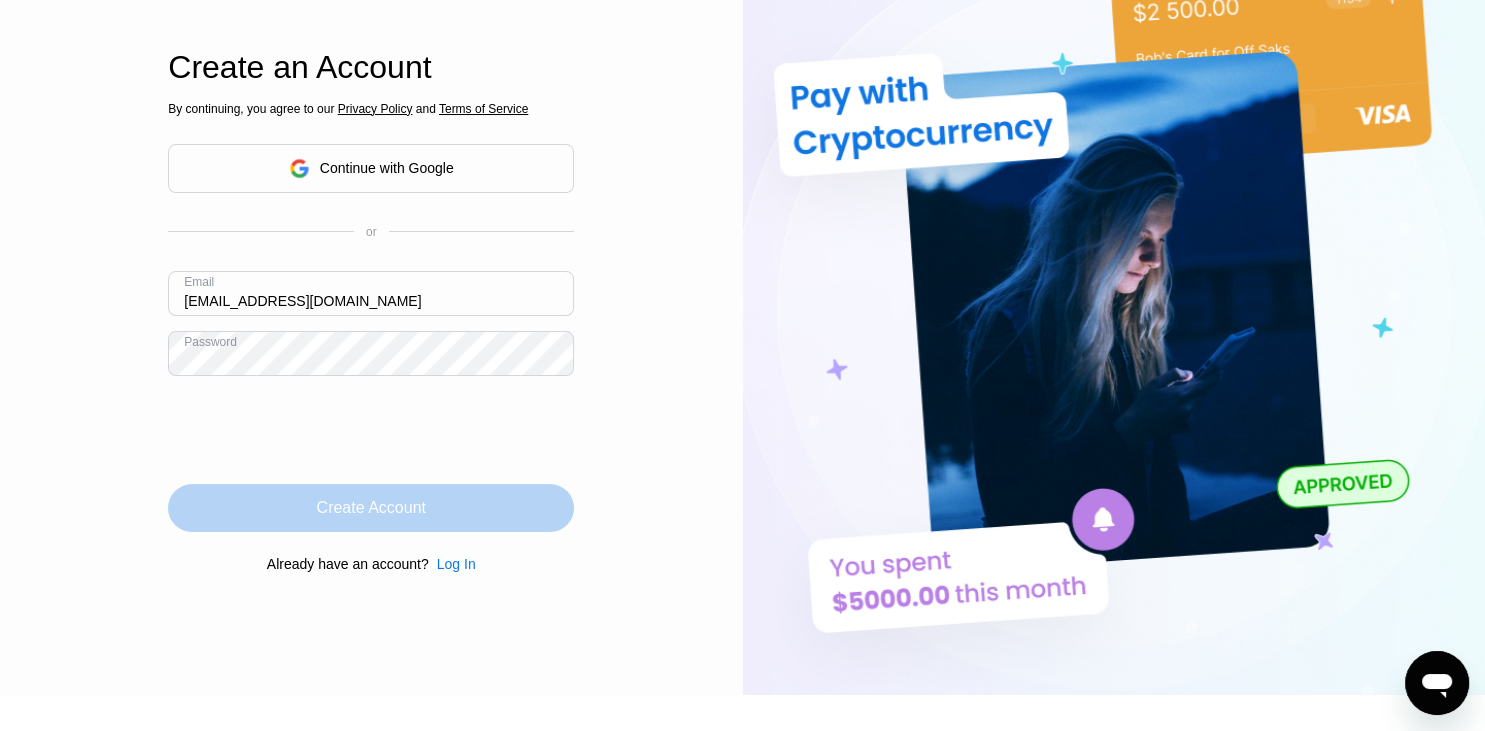 click on "Create Account" at bounding box center [371, 508] 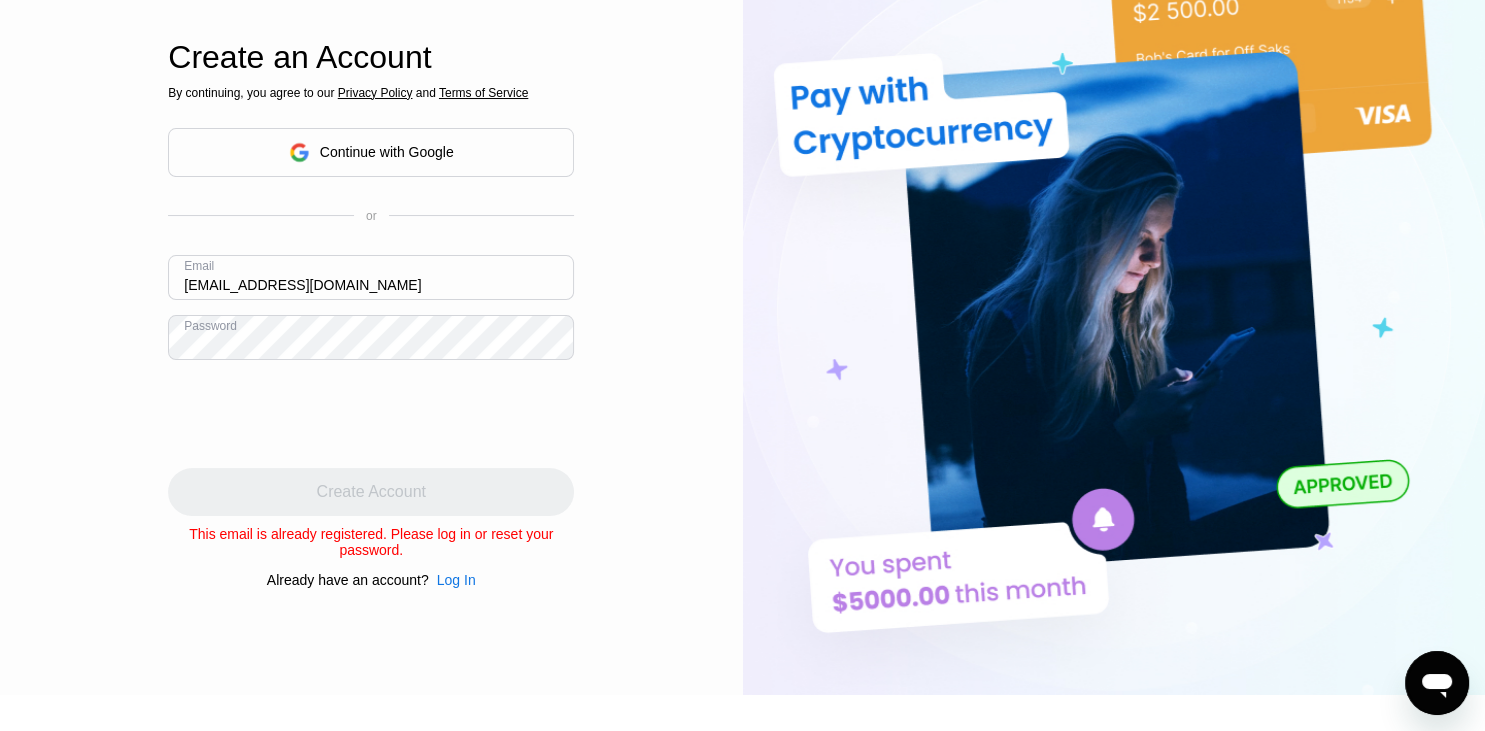 click on "Log In" at bounding box center [456, 580] 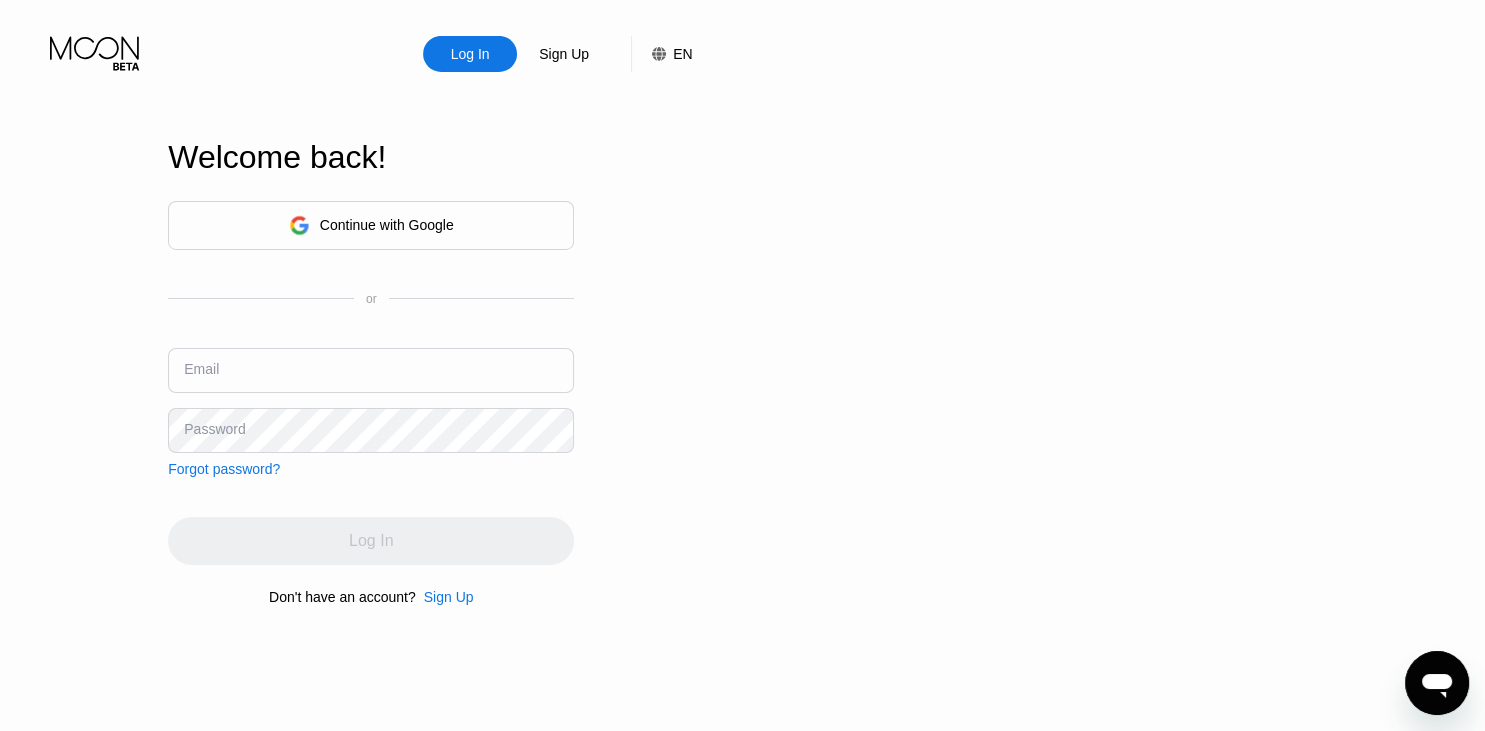 scroll, scrollTop: 0, scrollLeft: 0, axis: both 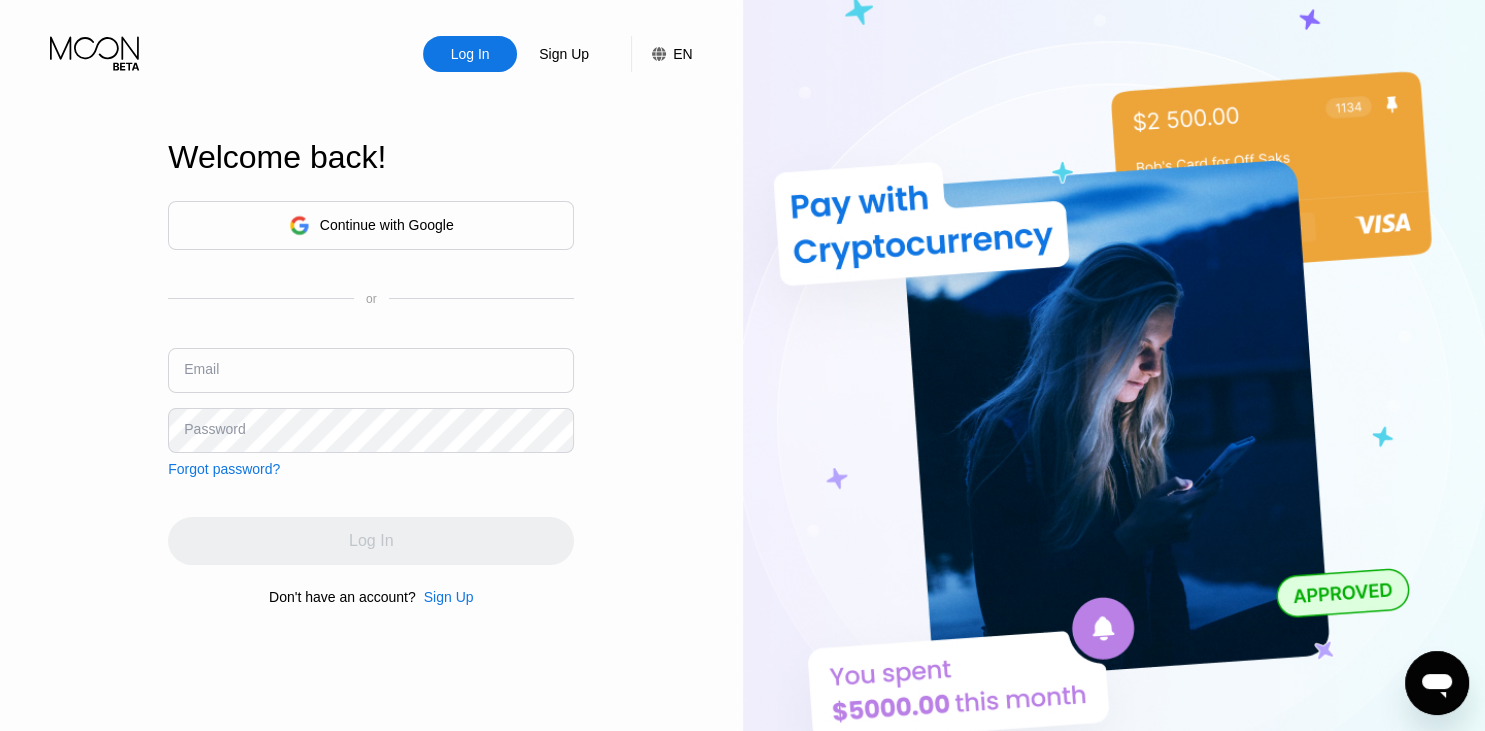 click at bounding box center (371, 370) 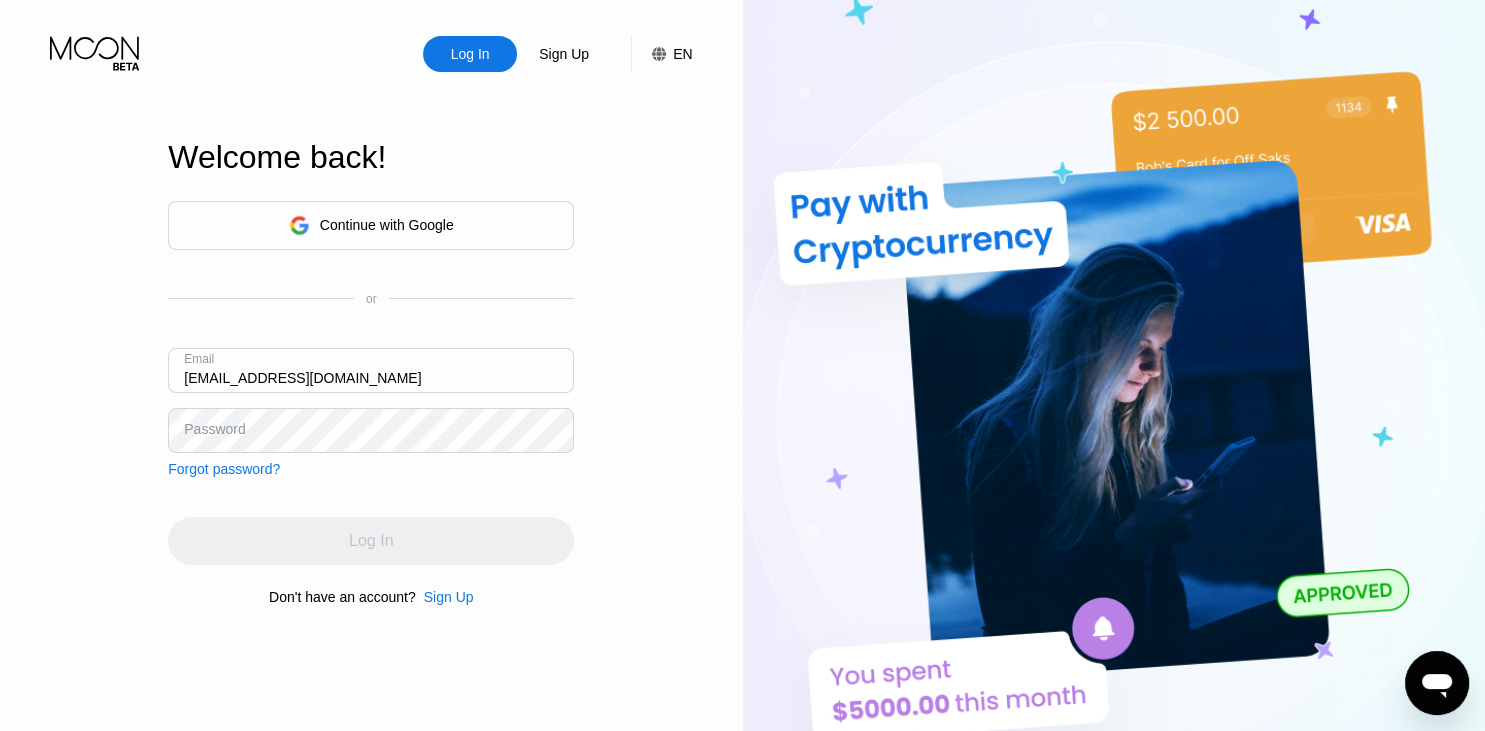 type on "[EMAIL_ADDRESS][DOMAIN_NAME]" 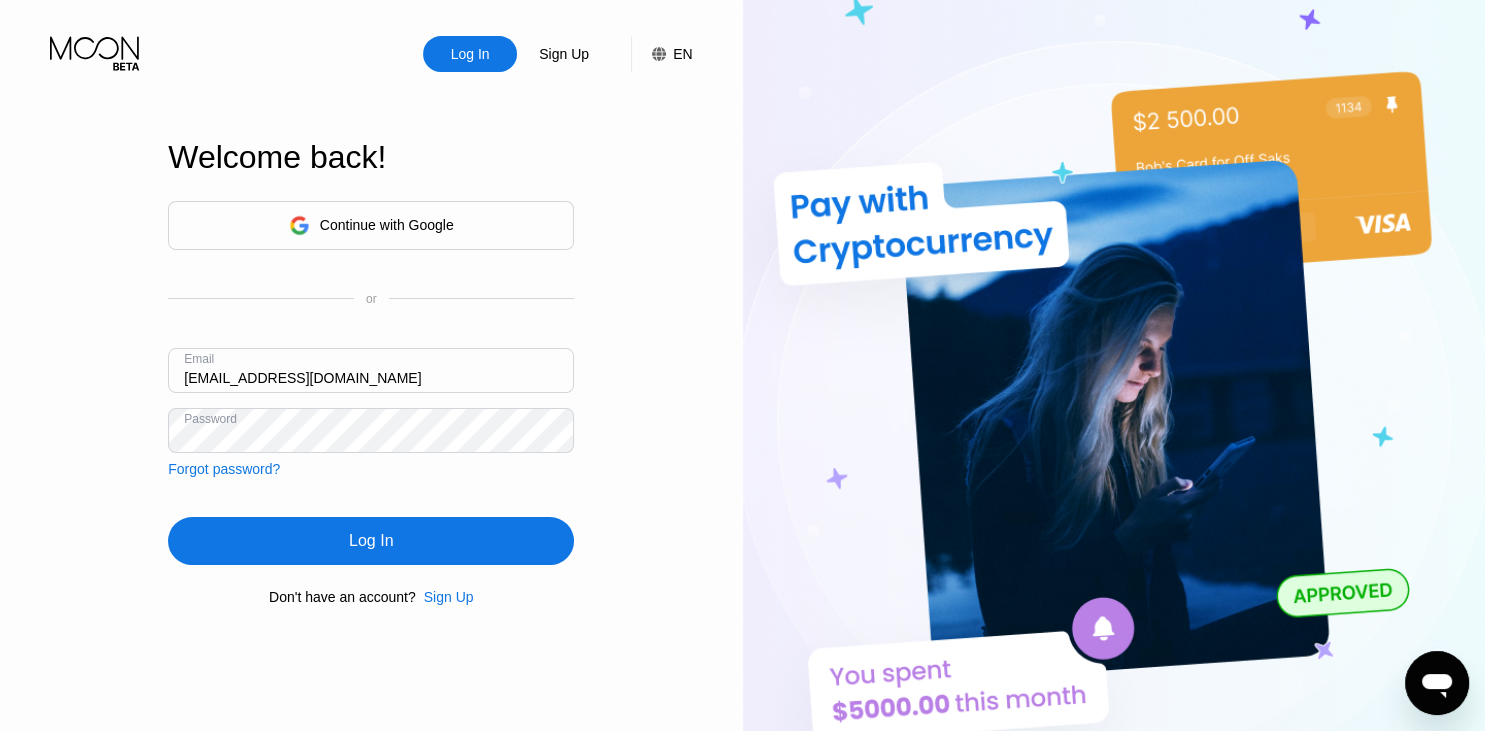 click on "Log In" at bounding box center (371, 541) 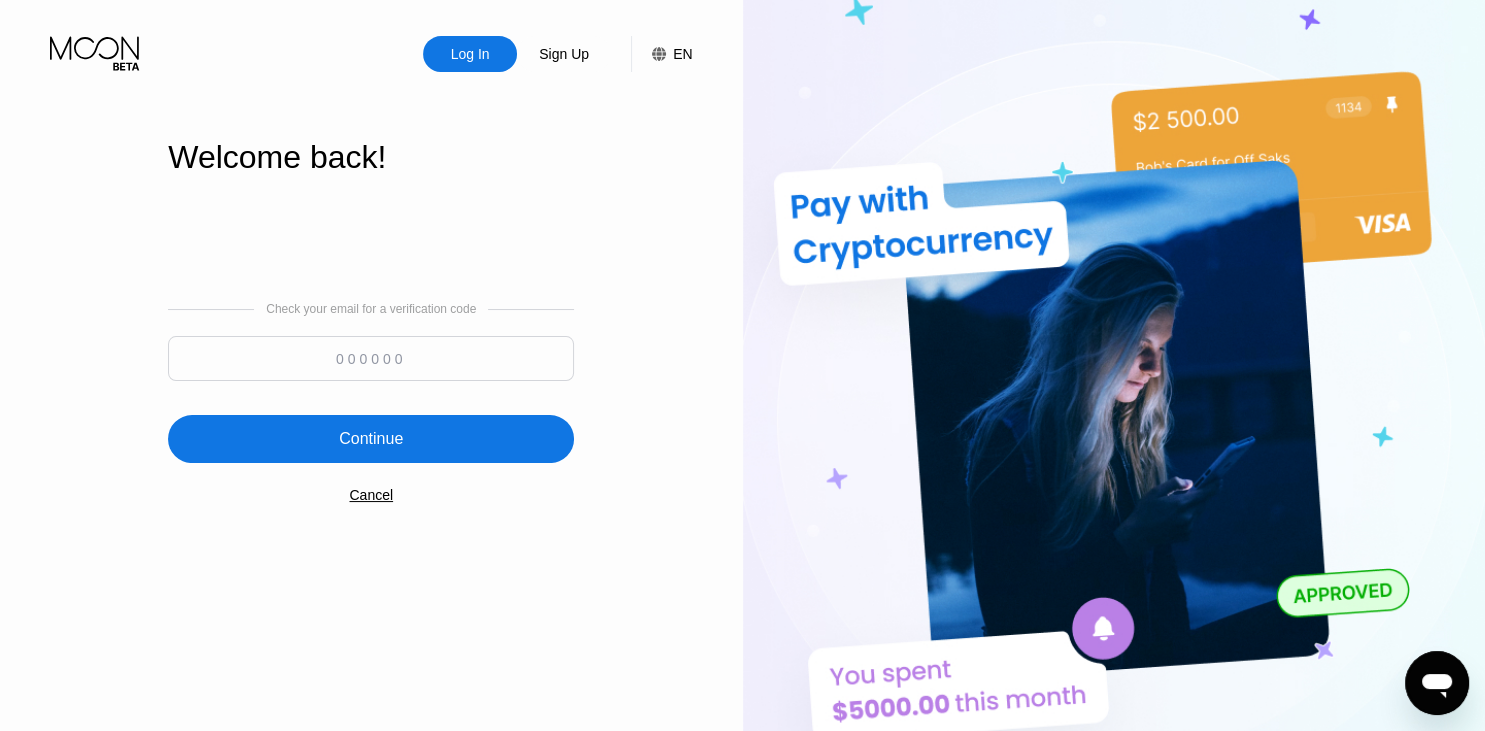 click at bounding box center [371, 358] 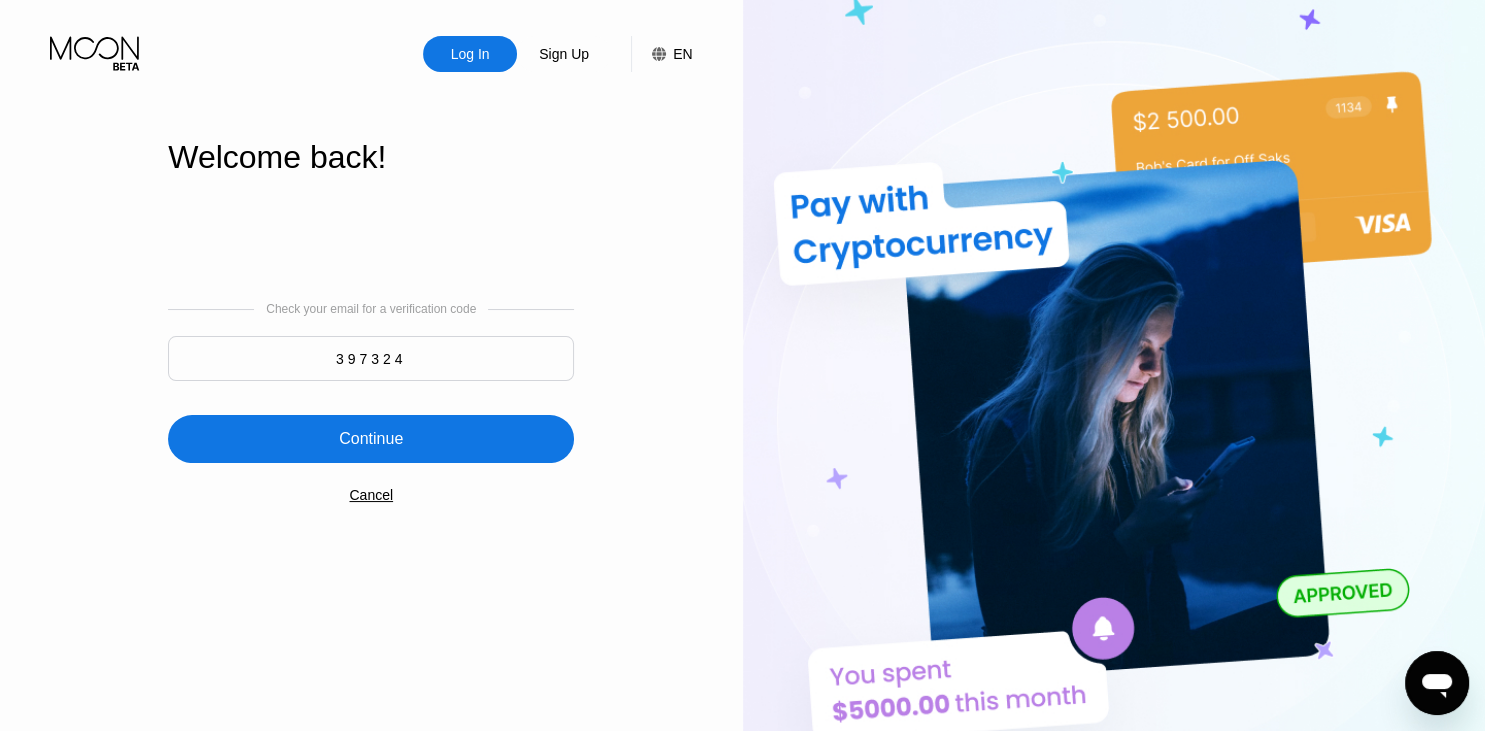 type on "397324" 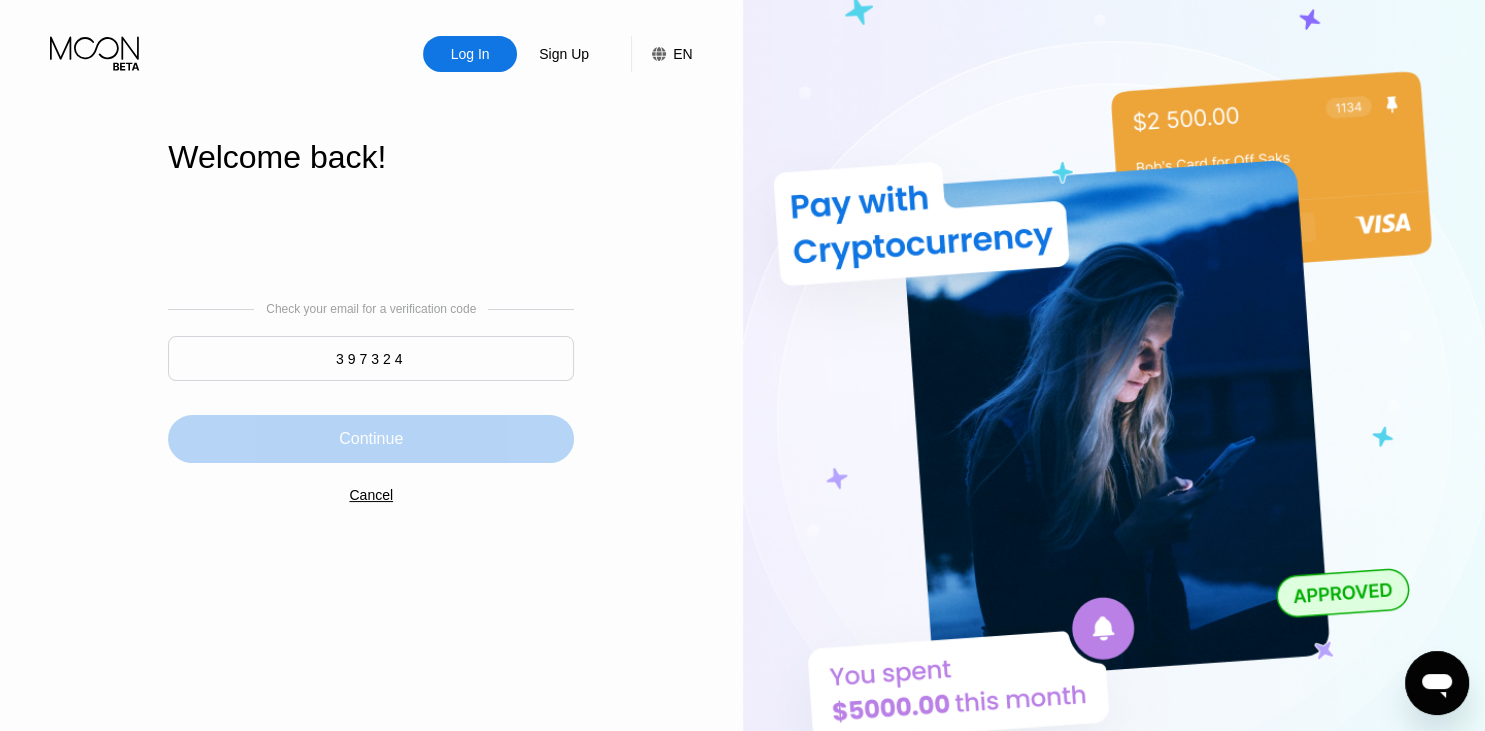 click on "Continue" at bounding box center (371, 439) 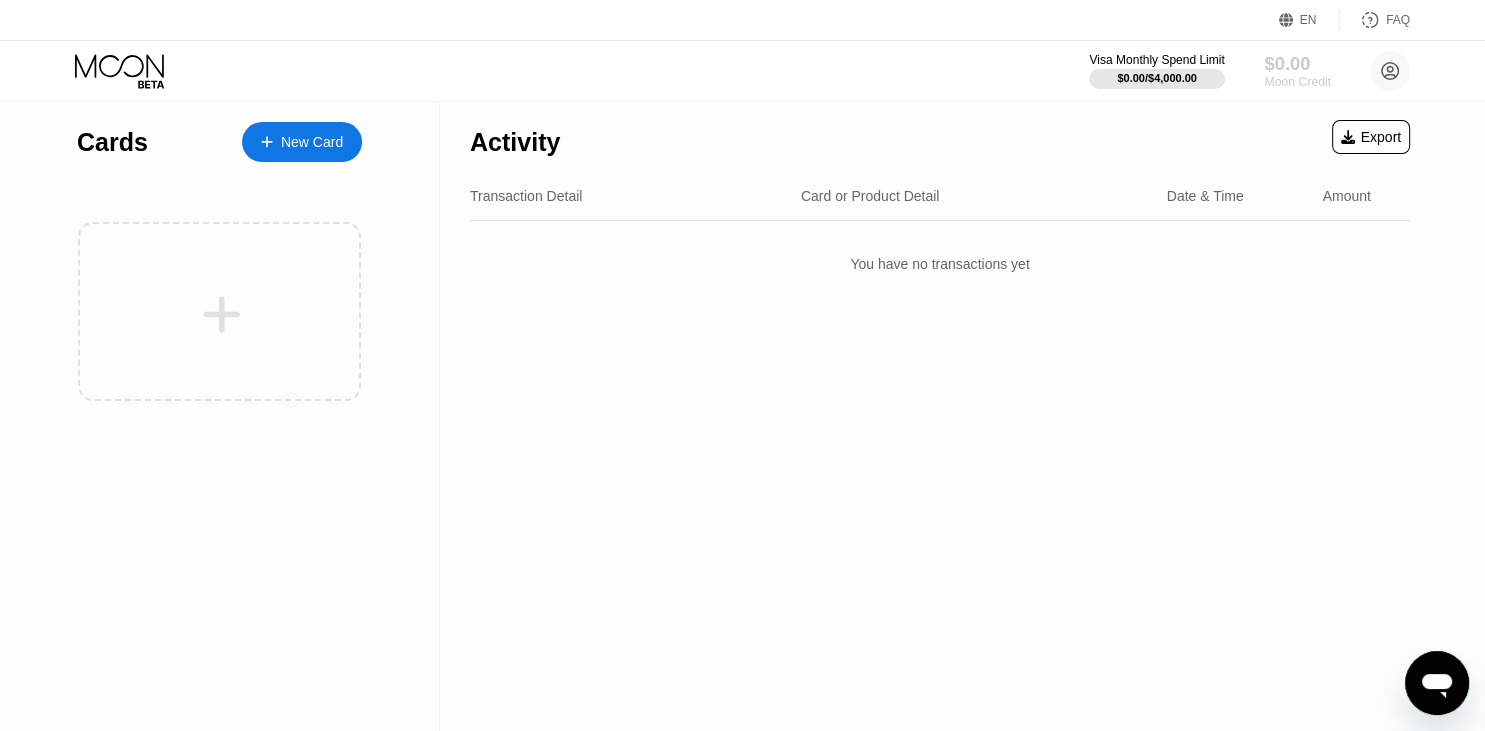 click on "Moon Credit" at bounding box center (1297, 82) 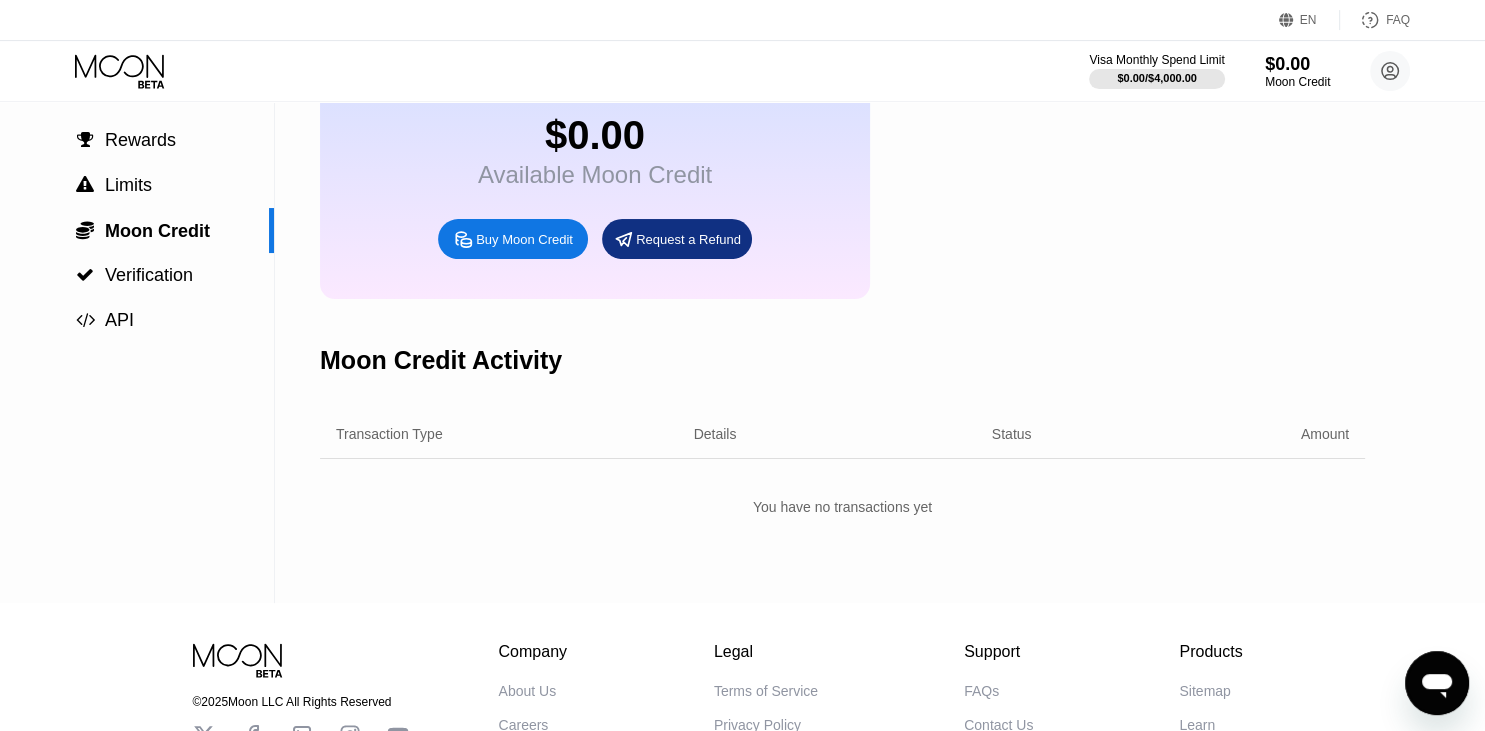 scroll, scrollTop: 128, scrollLeft: 0, axis: vertical 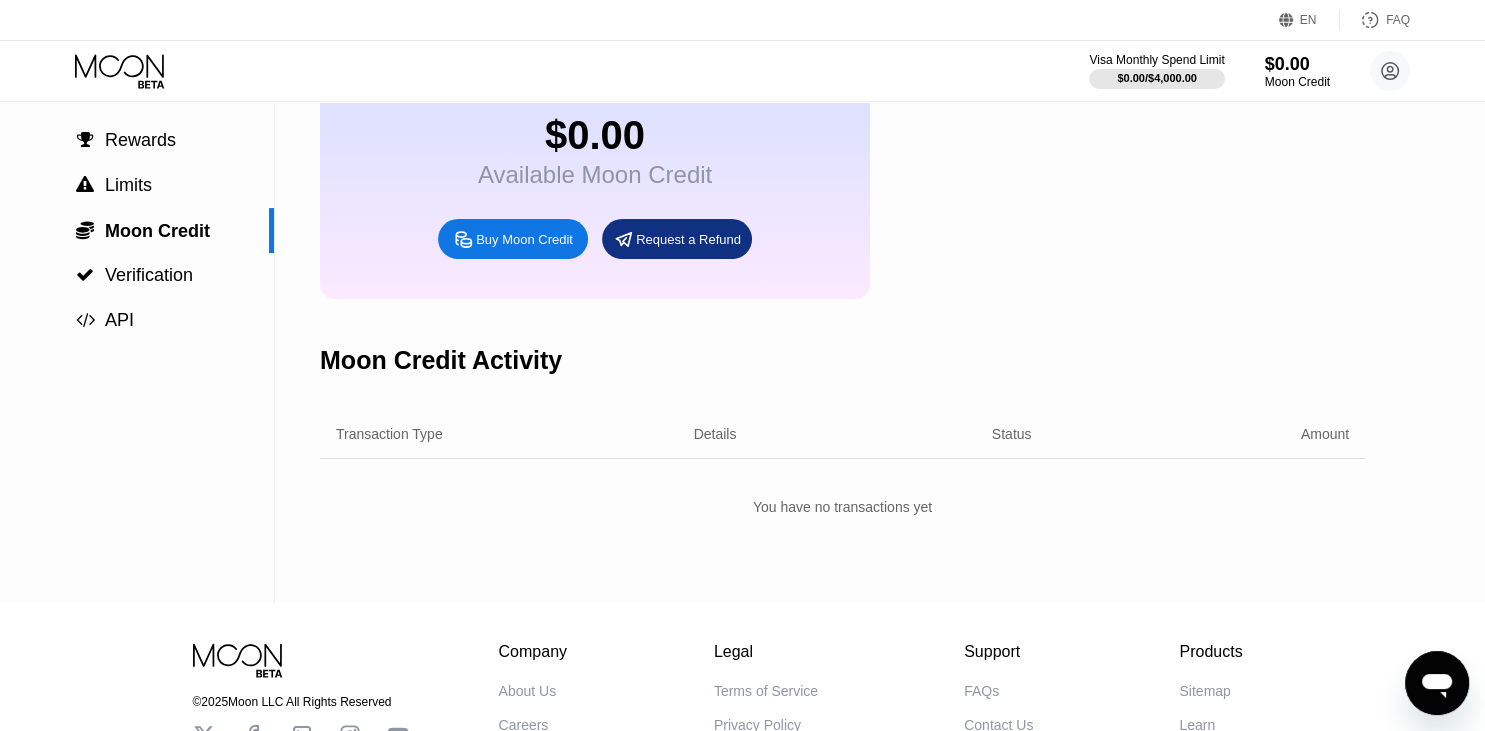 click on "$0.00" at bounding box center (595, 135) 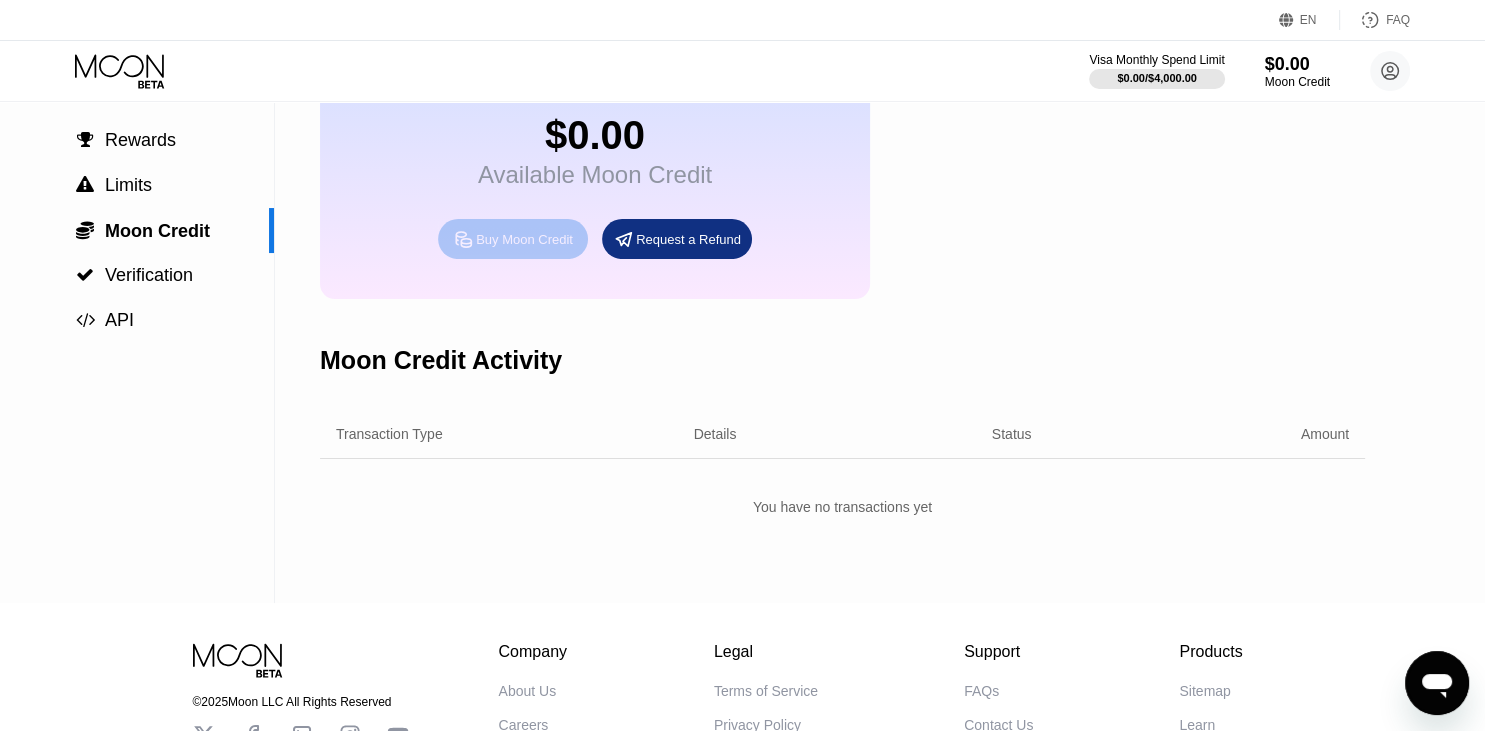 click on "Buy Moon Credit" at bounding box center (524, 239) 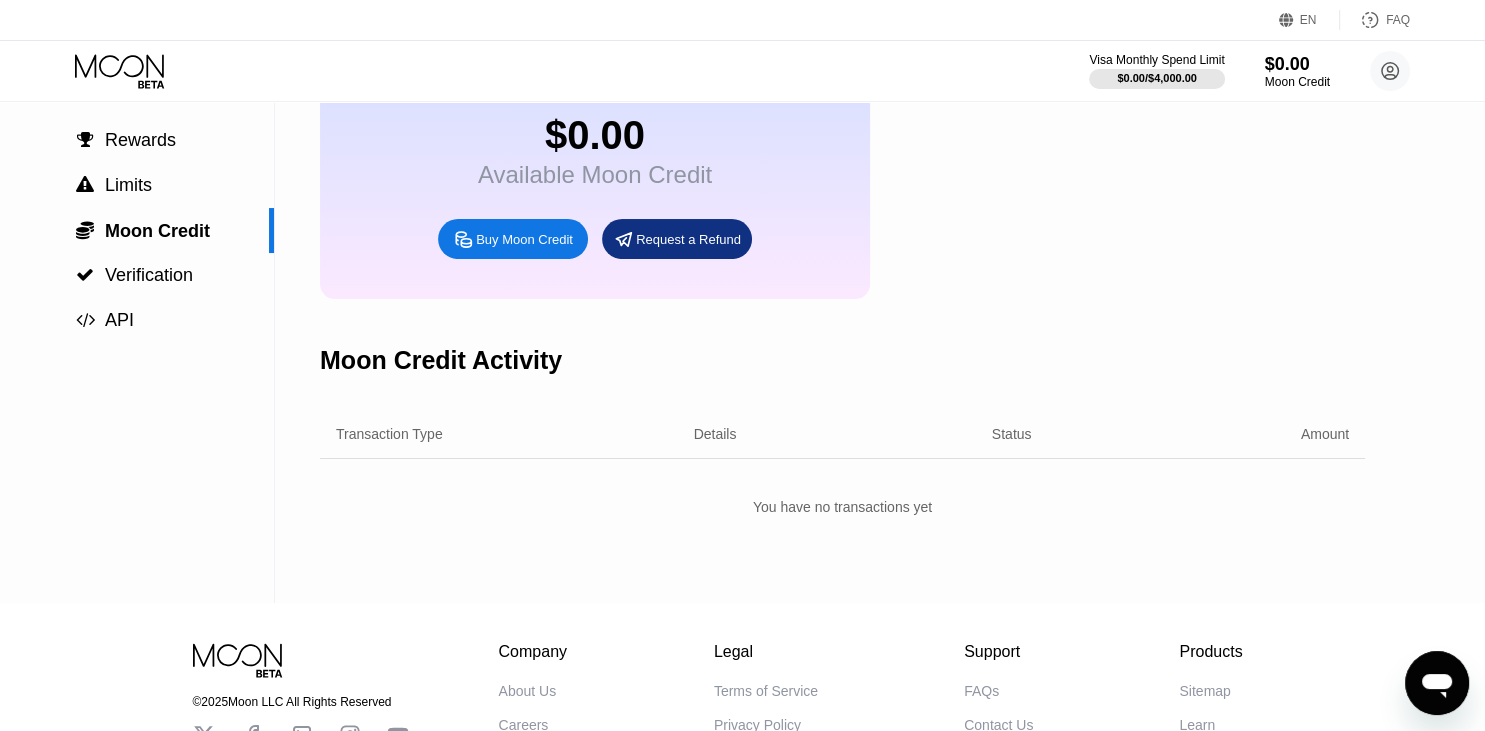 type on "0" 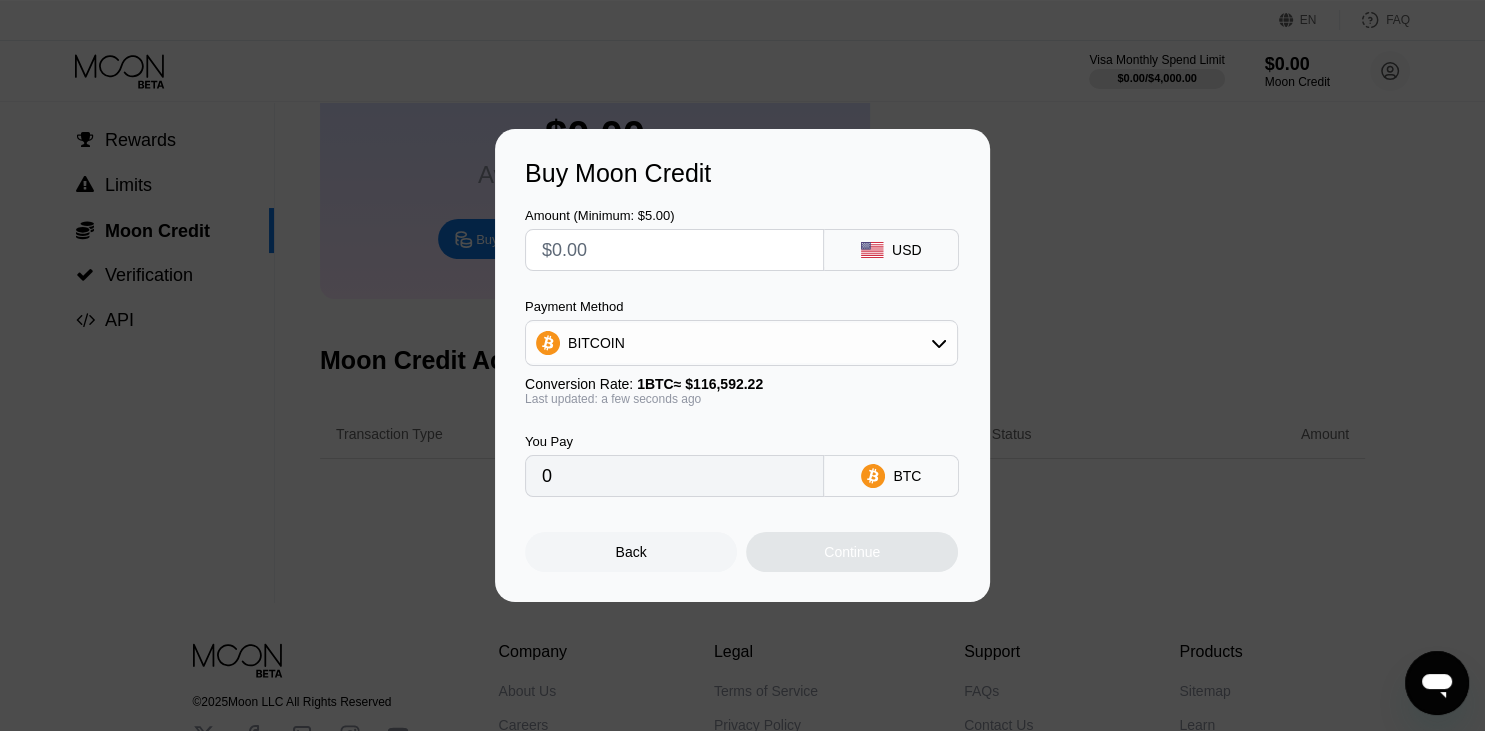 click at bounding box center (674, 250) 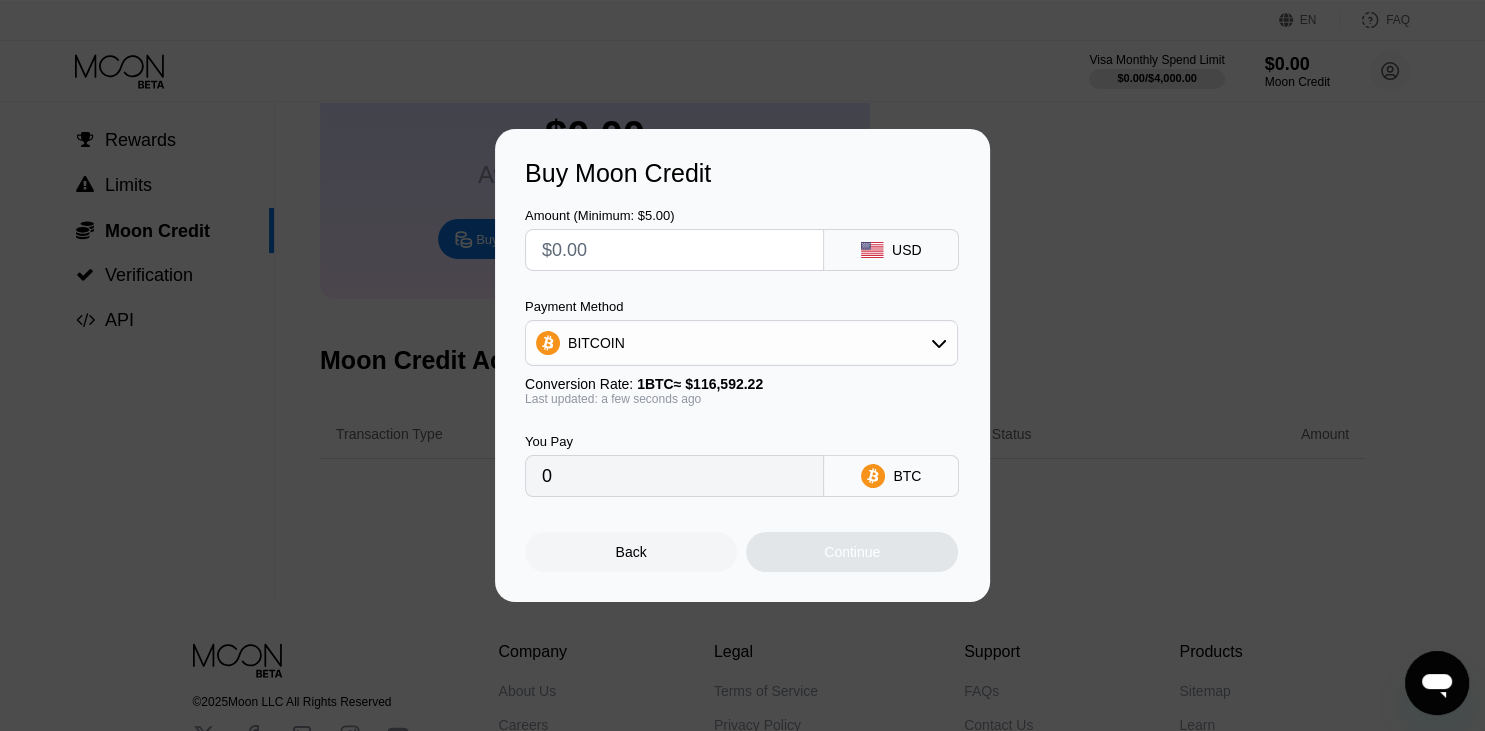 type on "$6" 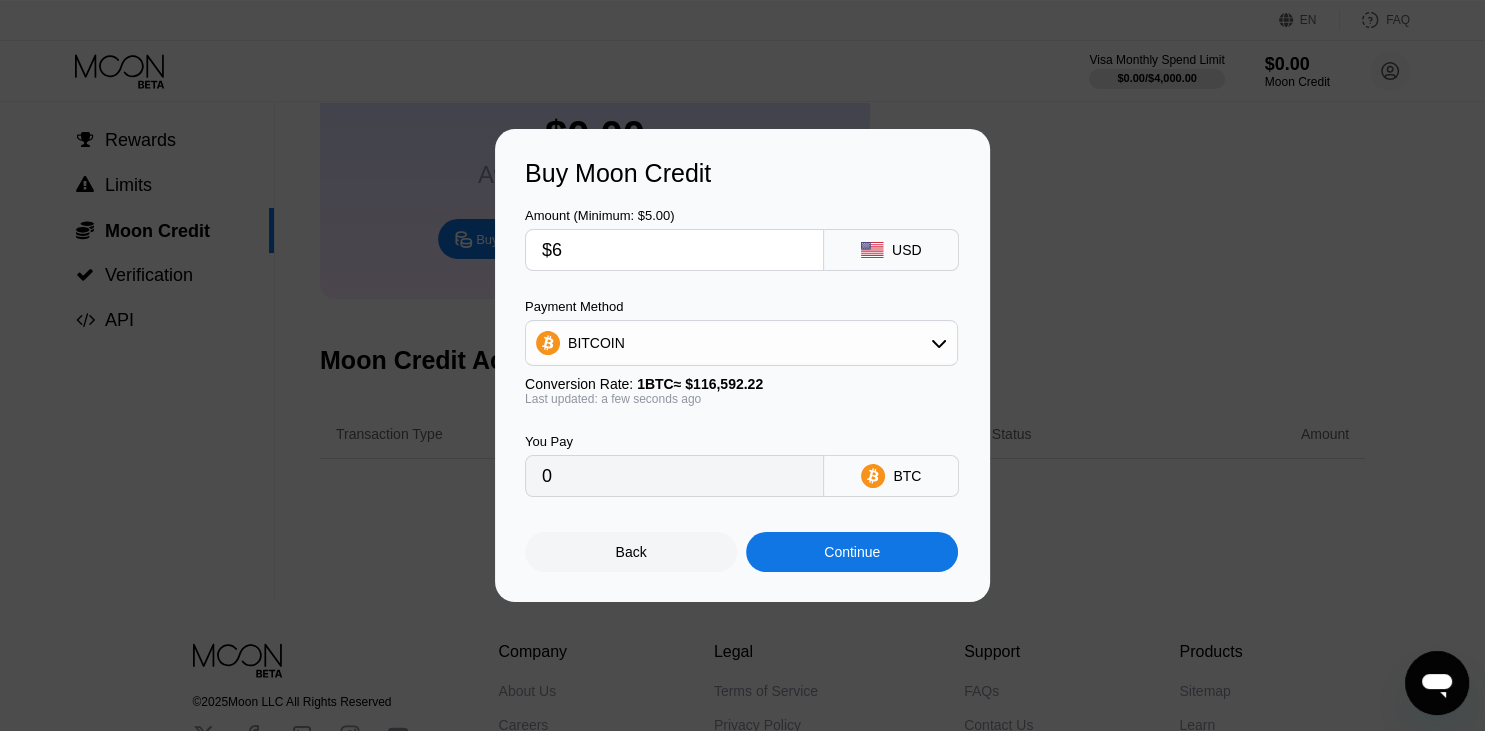 type on "0.00005147" 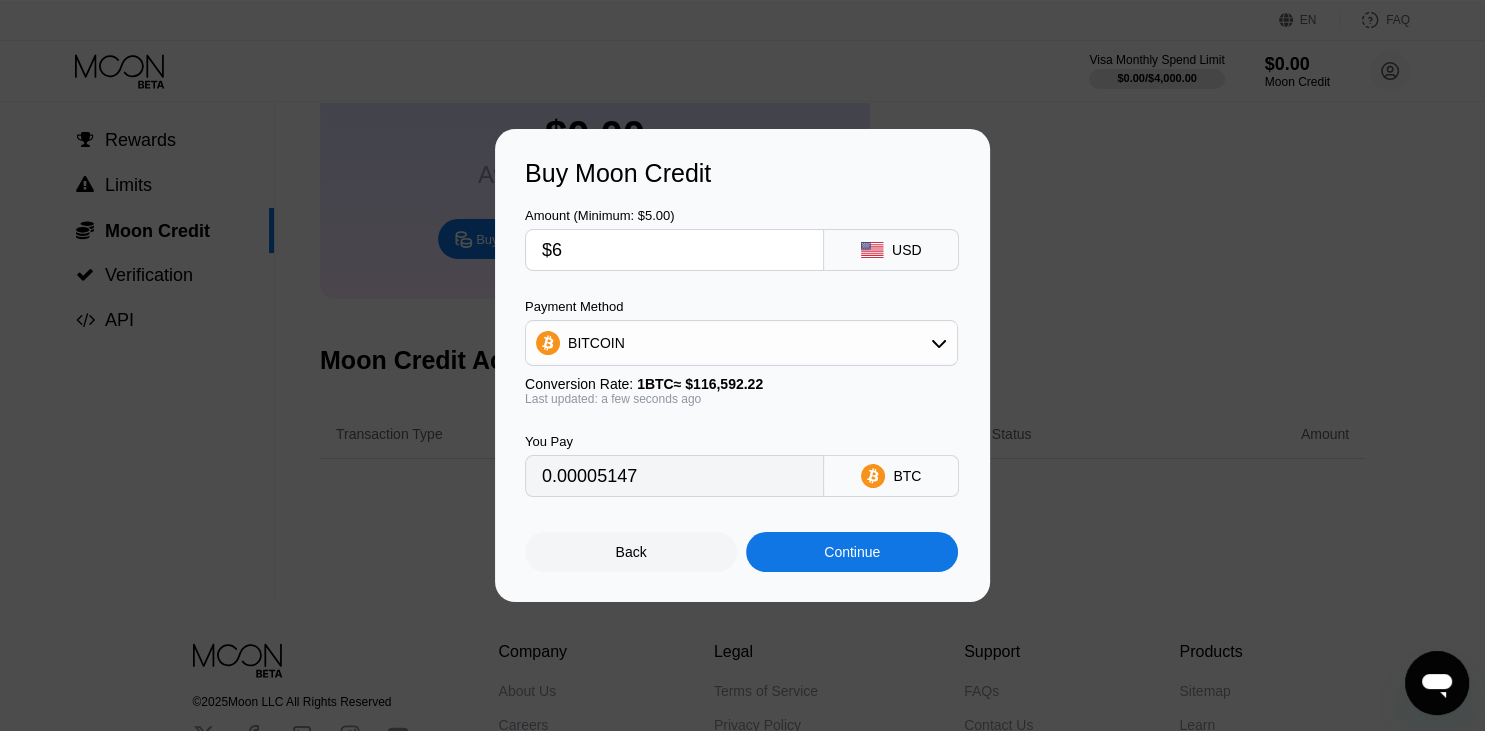 type on "$60" 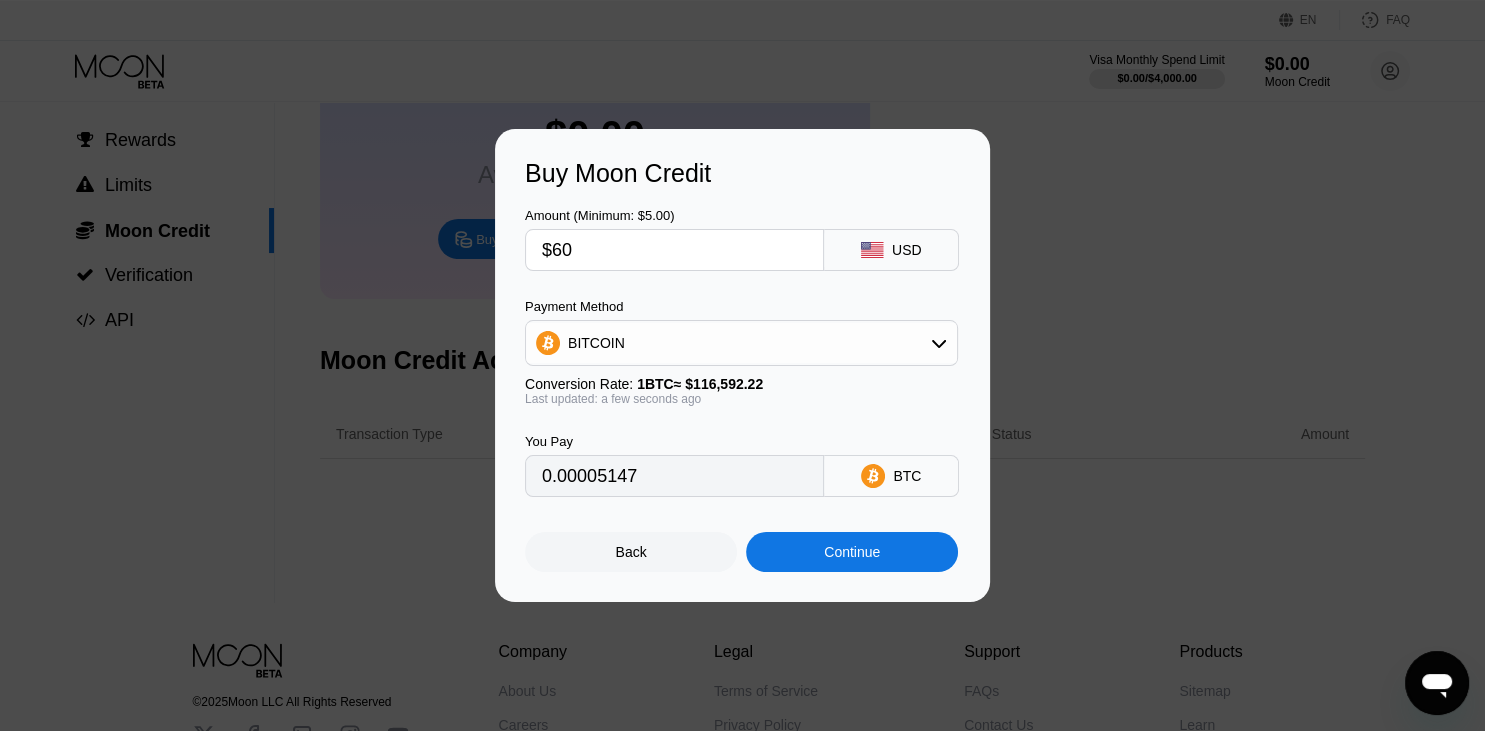 type on "0.00051462" 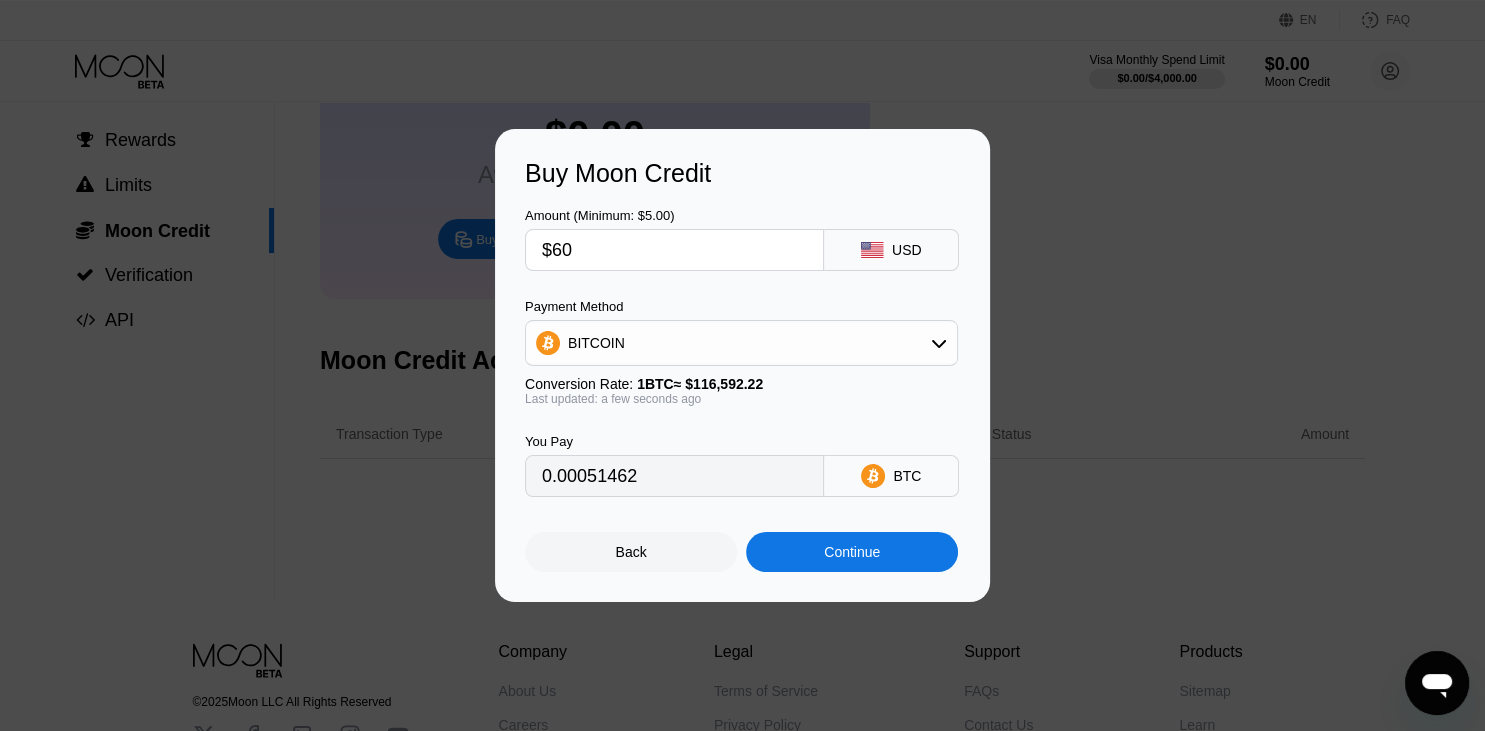 type on "$600" 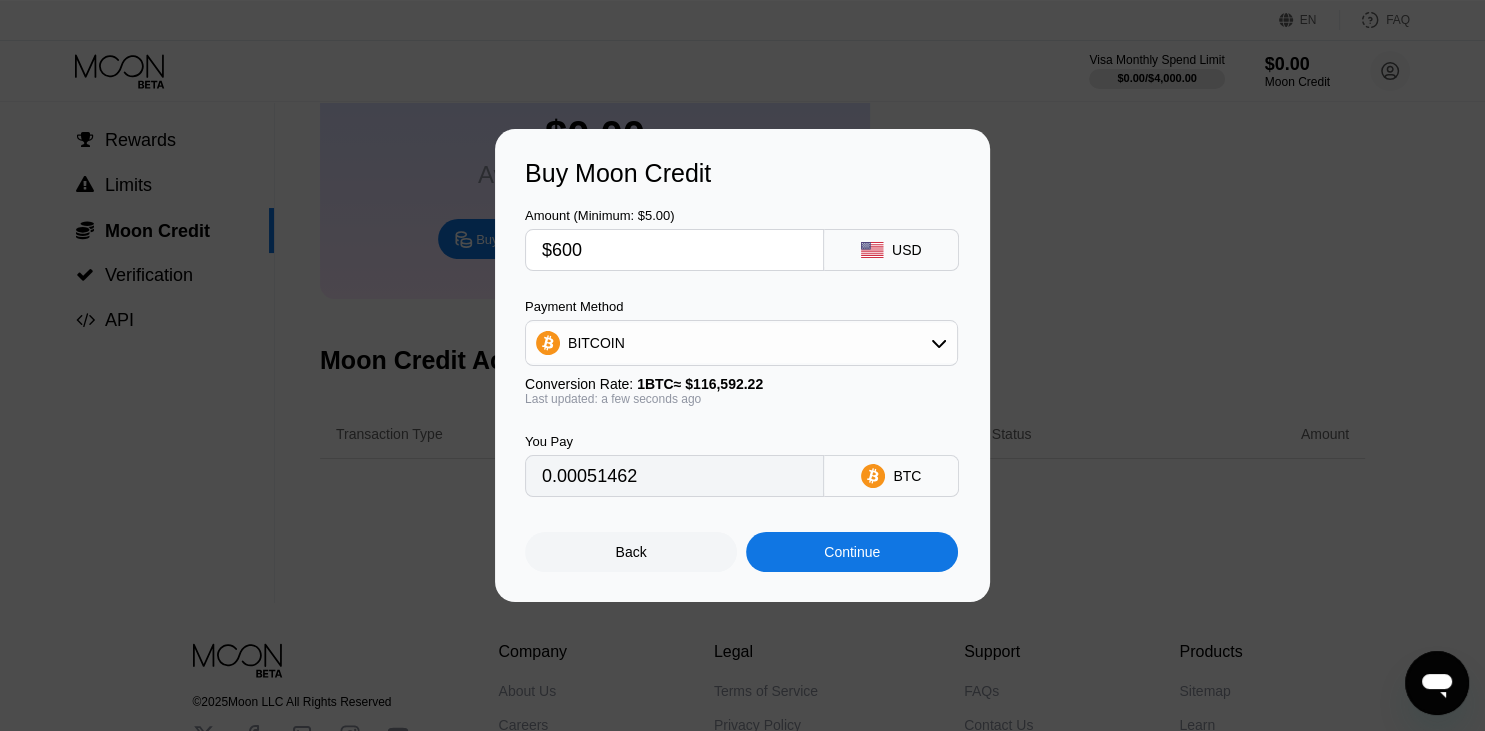 type on "0.00514615" 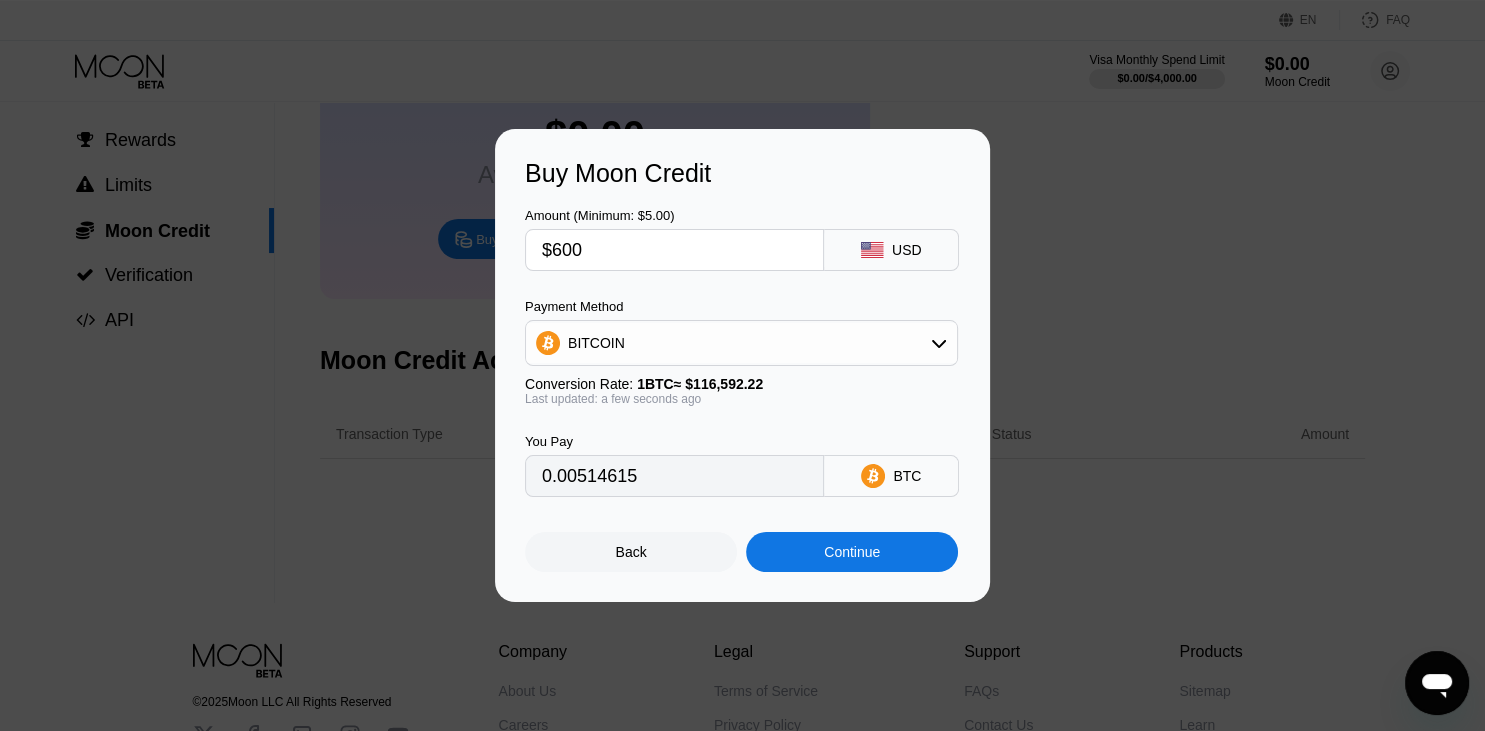 type on "$60" 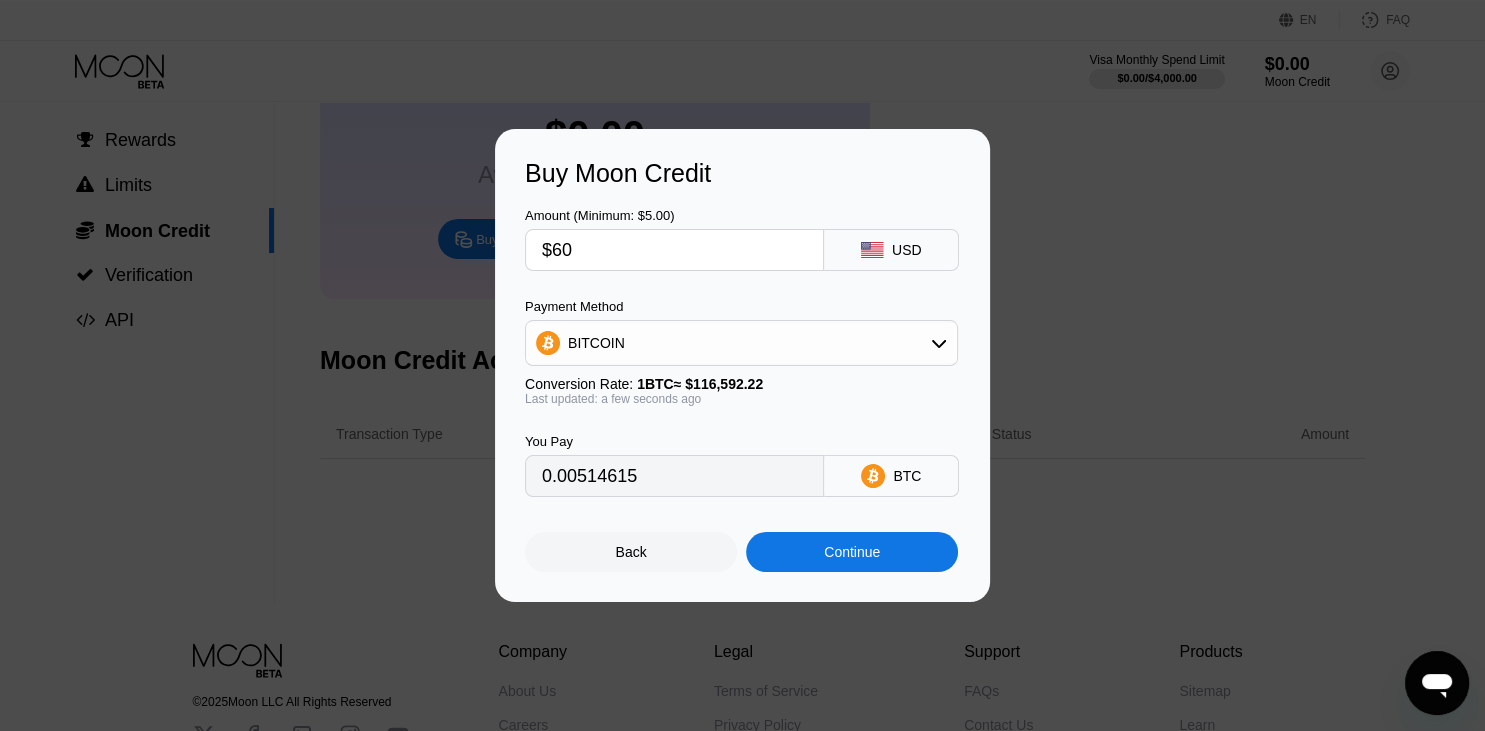 type on "0.00051462" 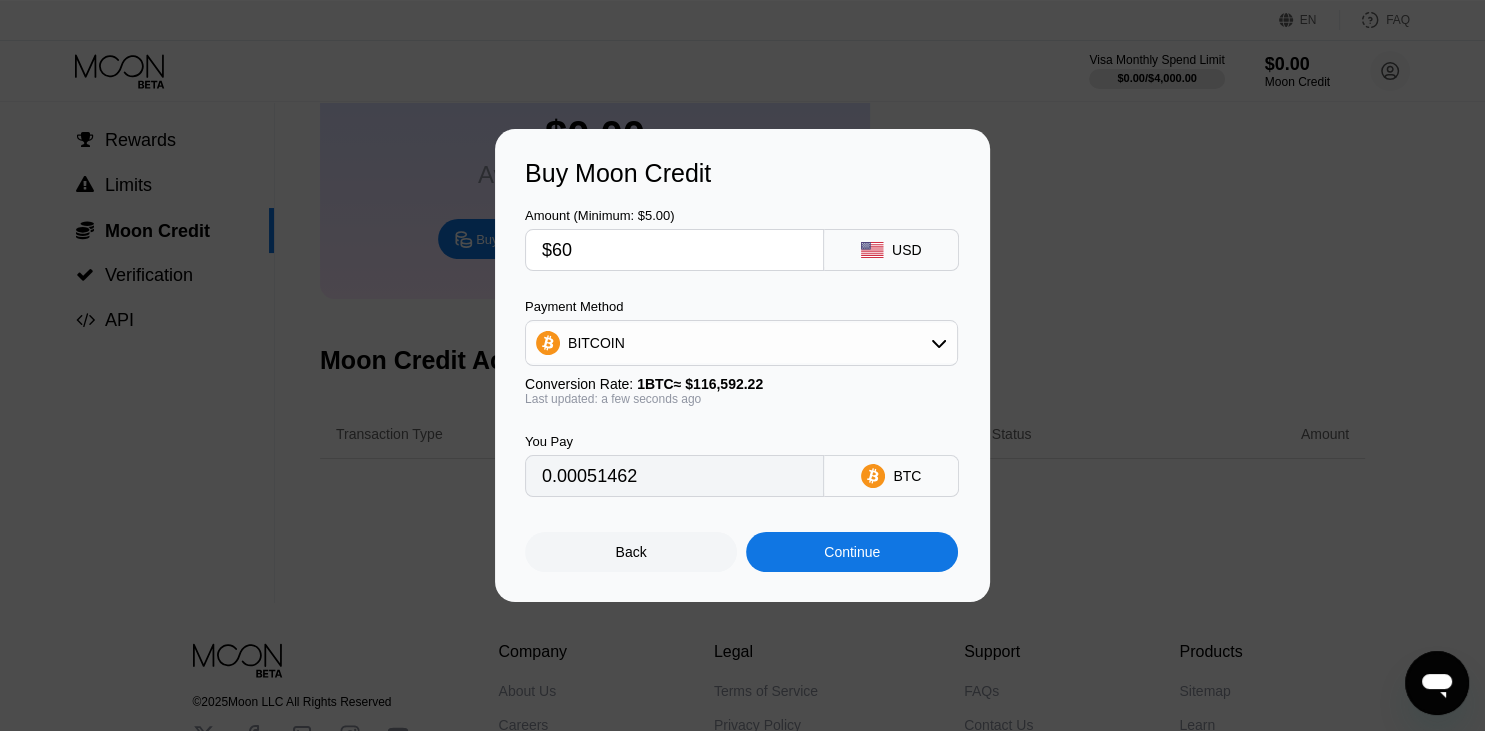 type on "$60" 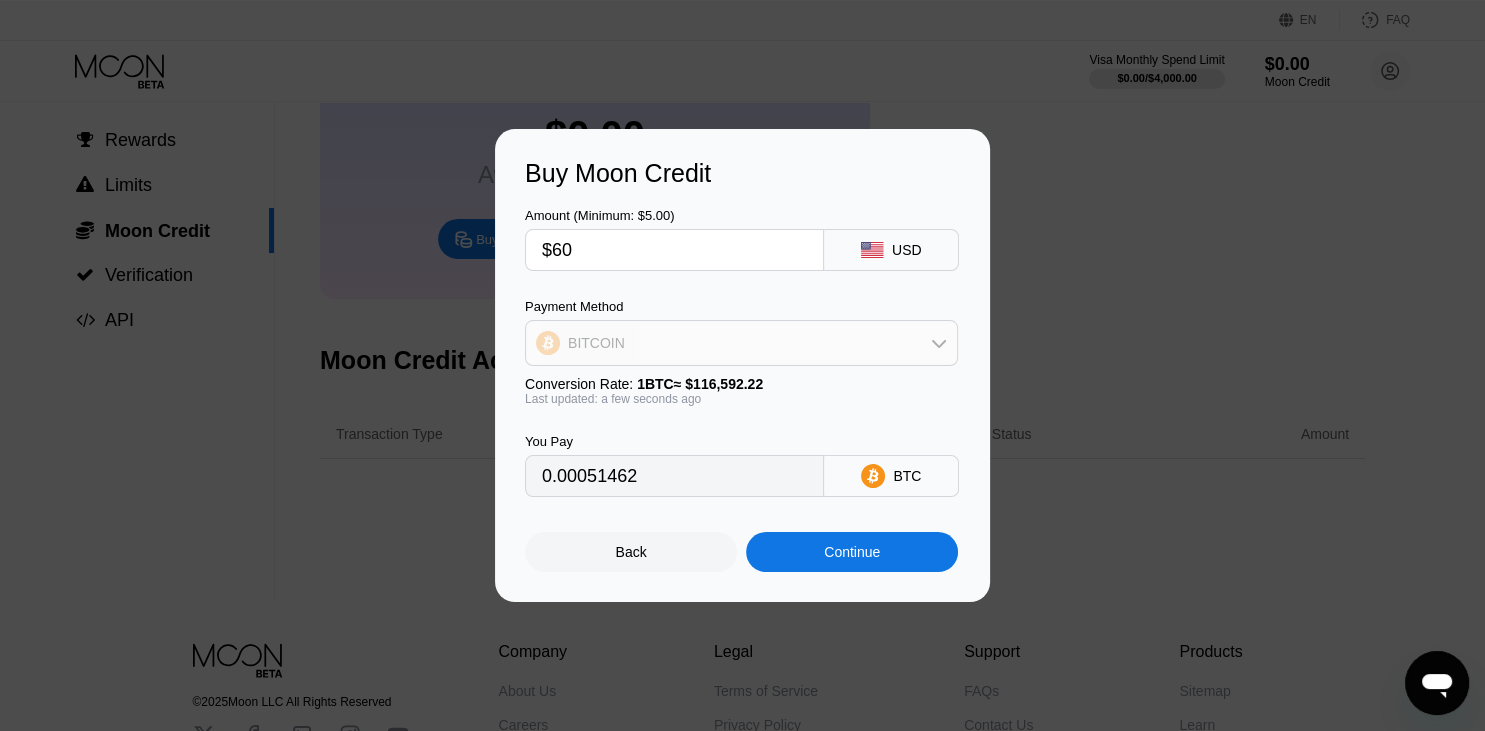 click on "BITCOIN" at bounding box center (741, 343) 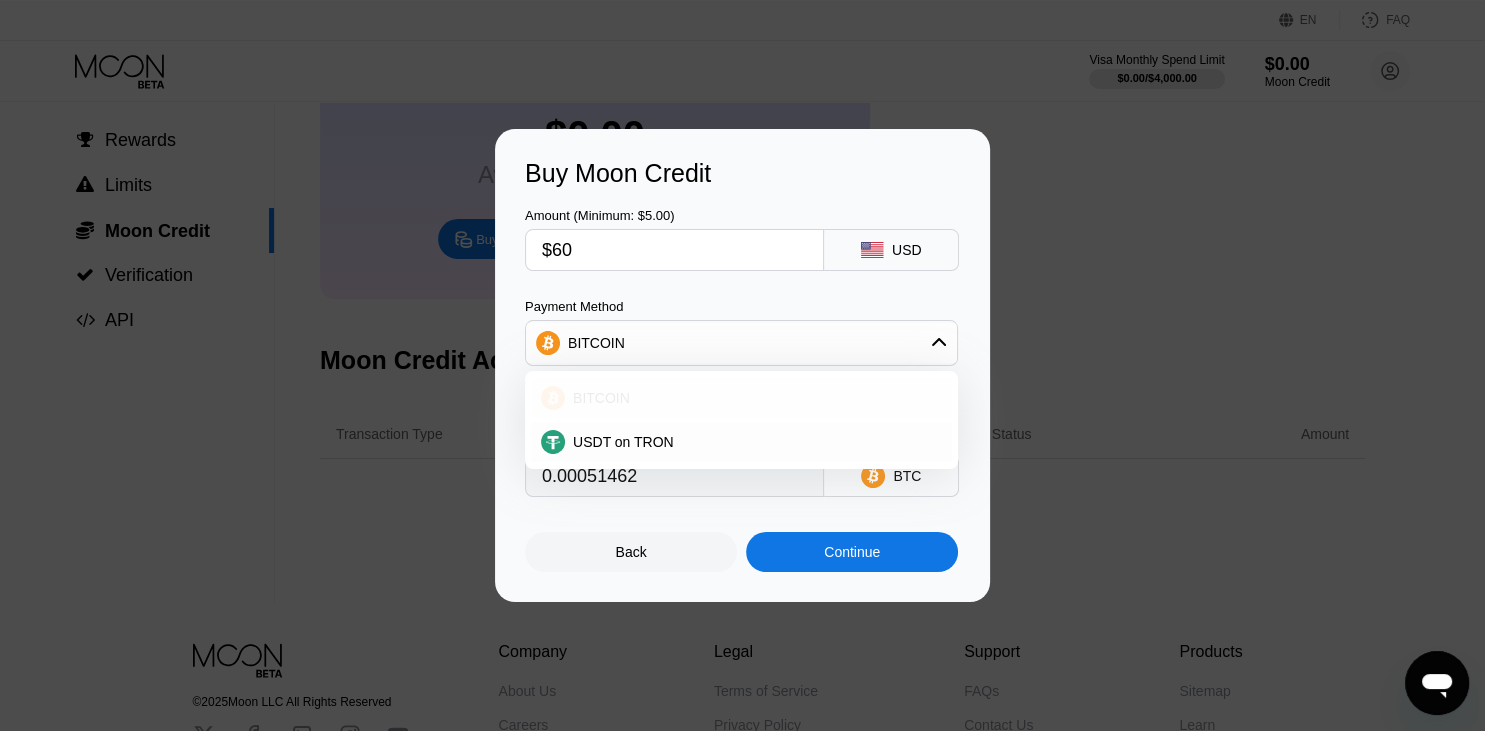 click on "BITCOIN" at bounding box center (753, 398) 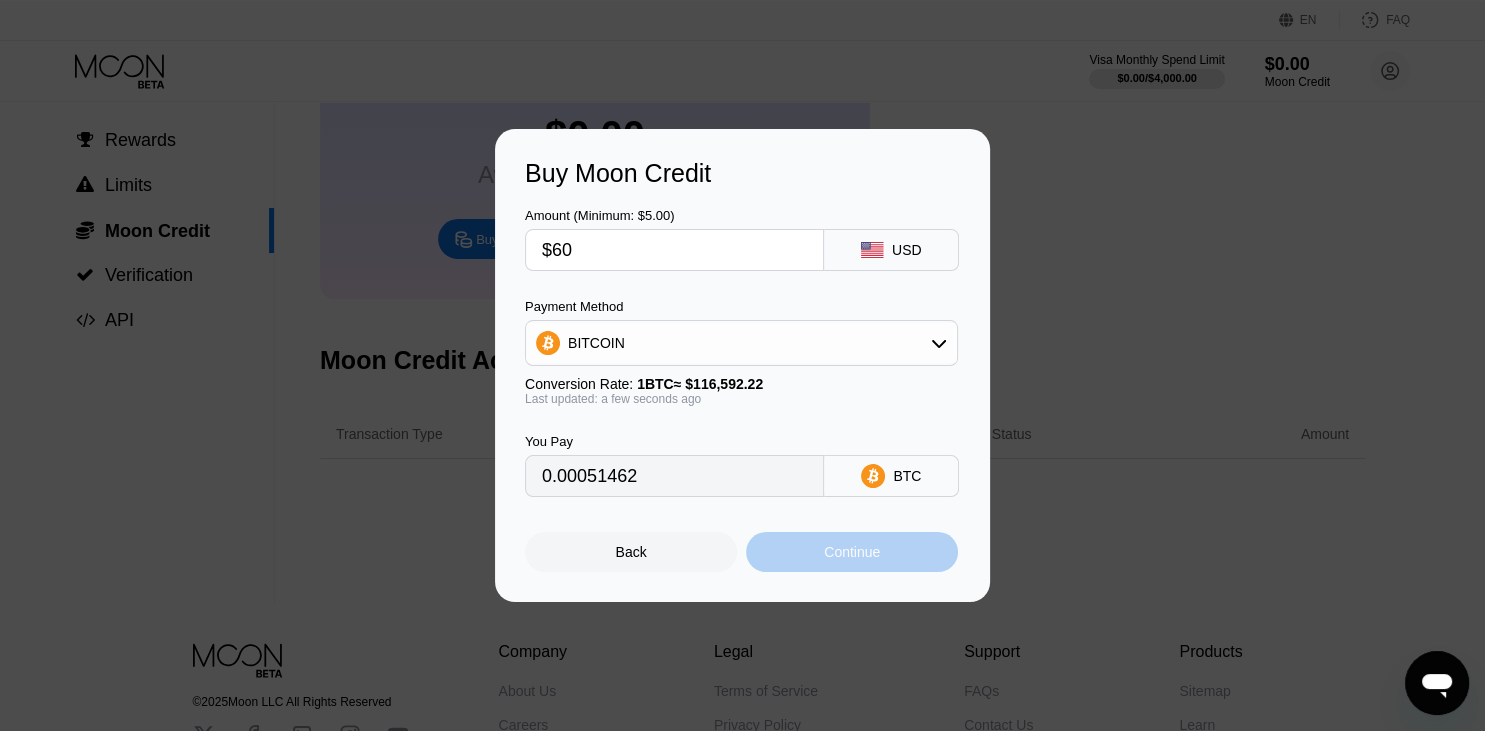 click on "Continue" at bounding box center [852, 552] 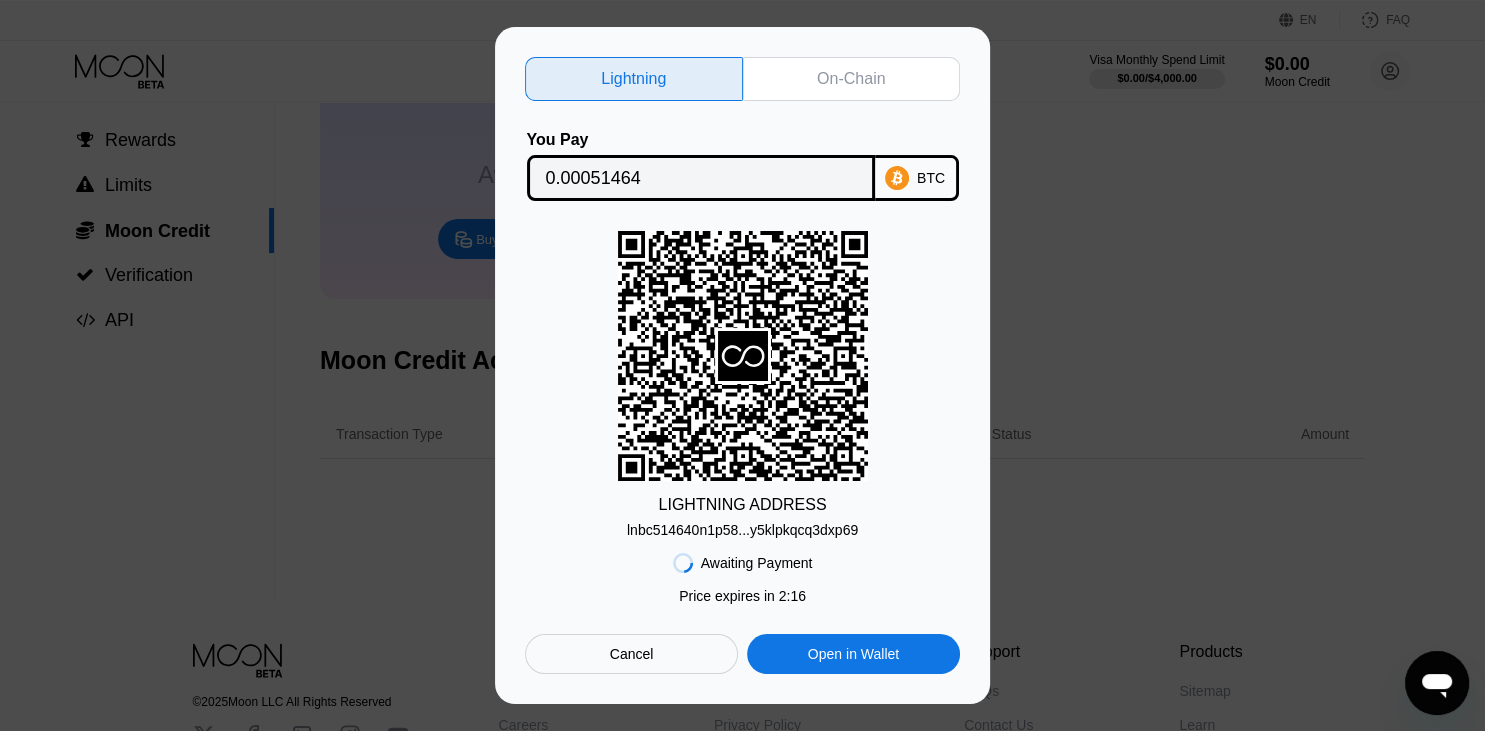 click on "Cancel" at bounding box center [631, 654] 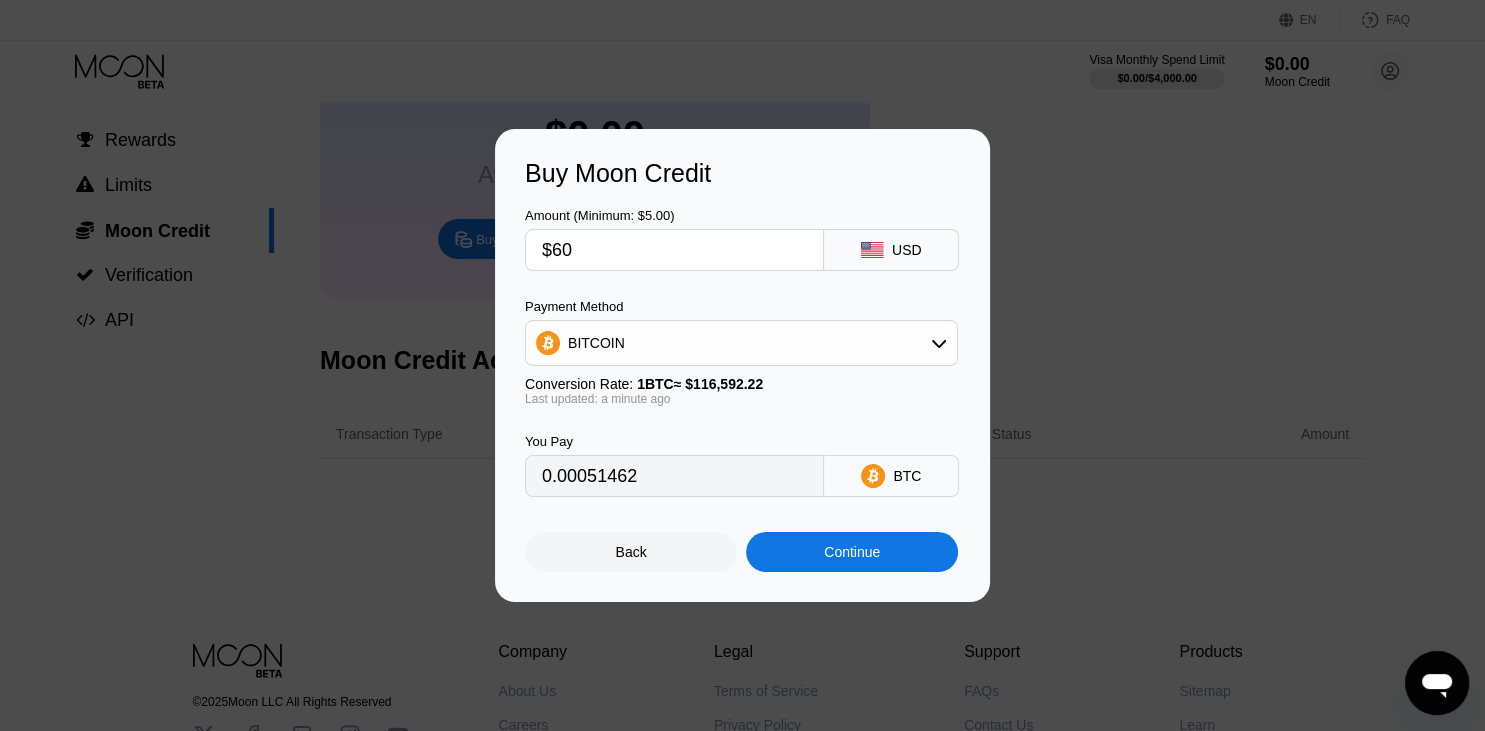 click on "BITCOIN" at bounding box center [741, 343] 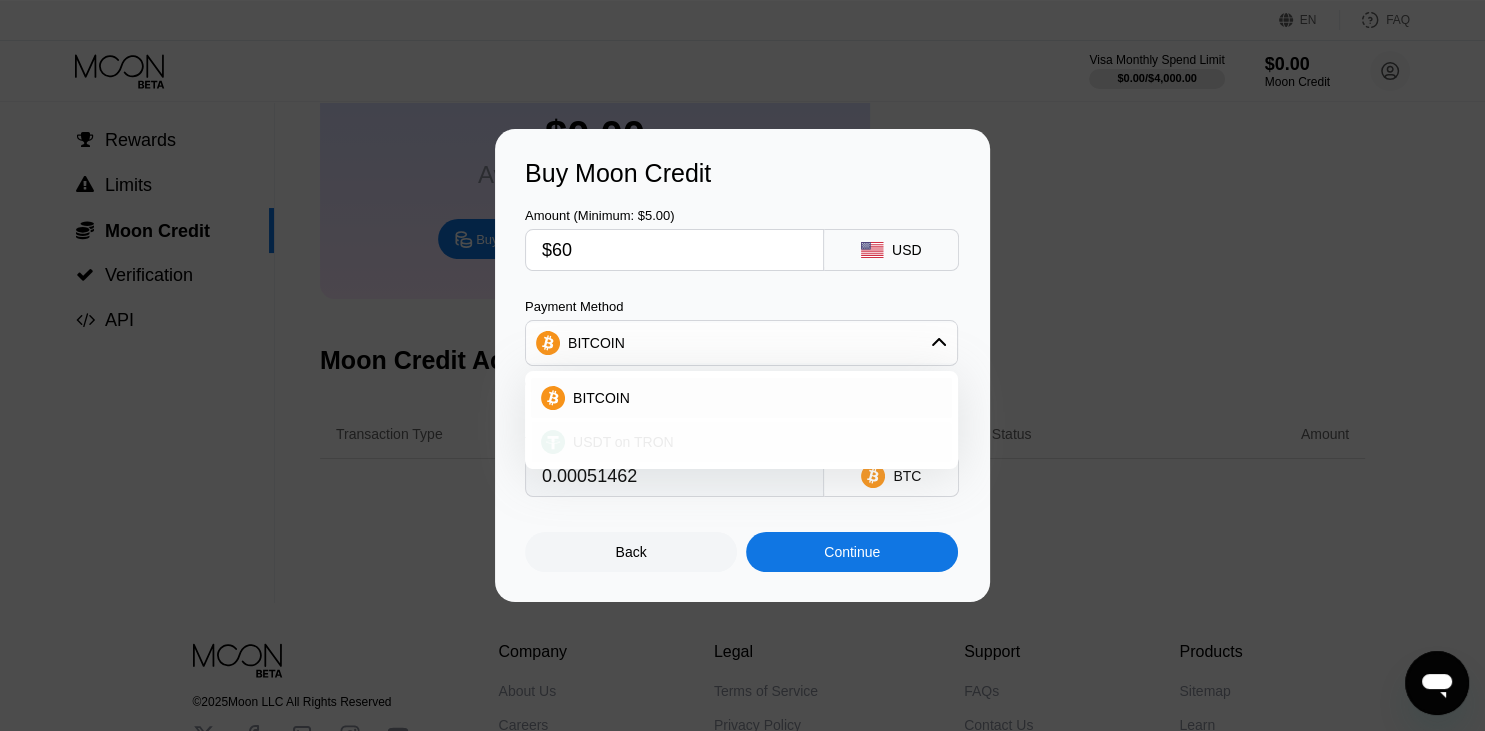 click on "USDT on TRON" at bounding box center [741, 442] 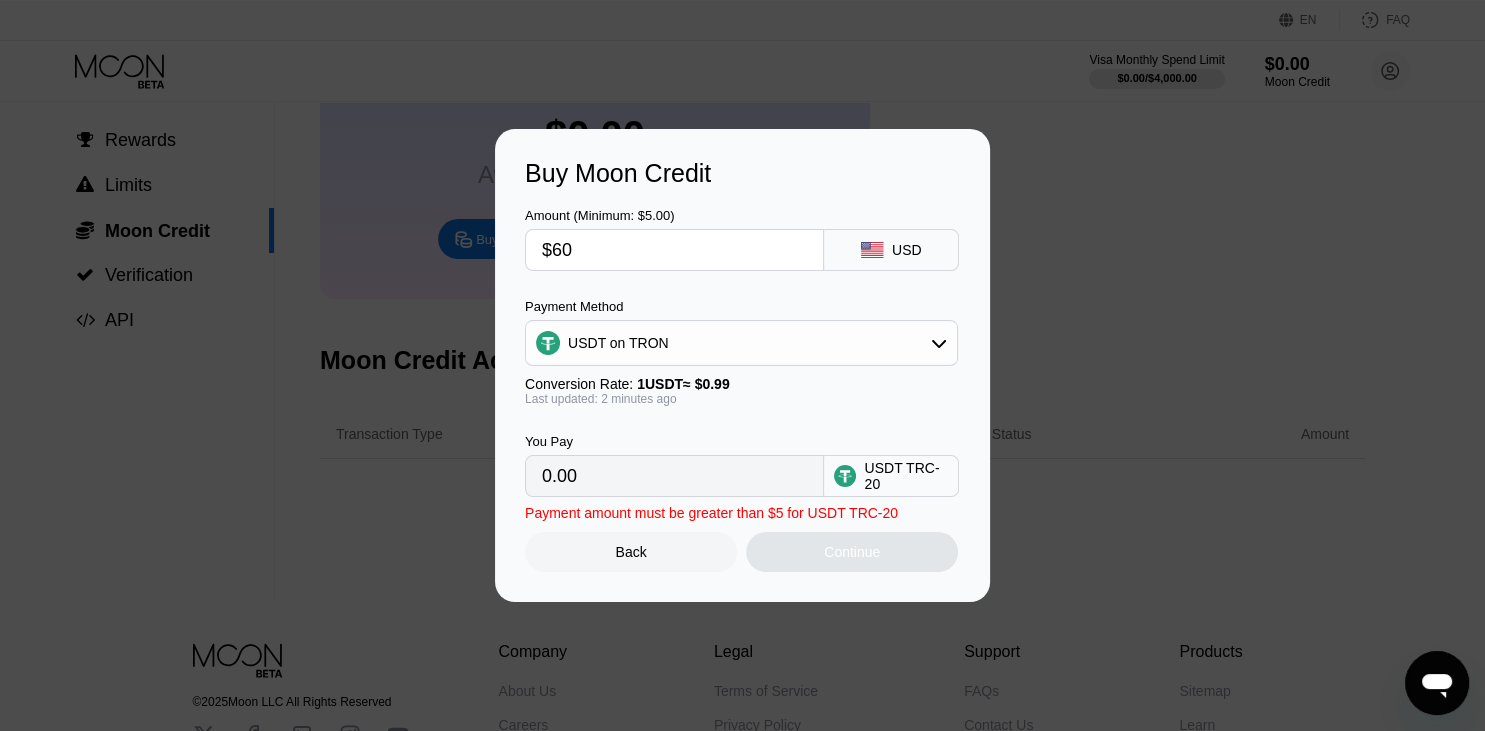 type on "60.61" 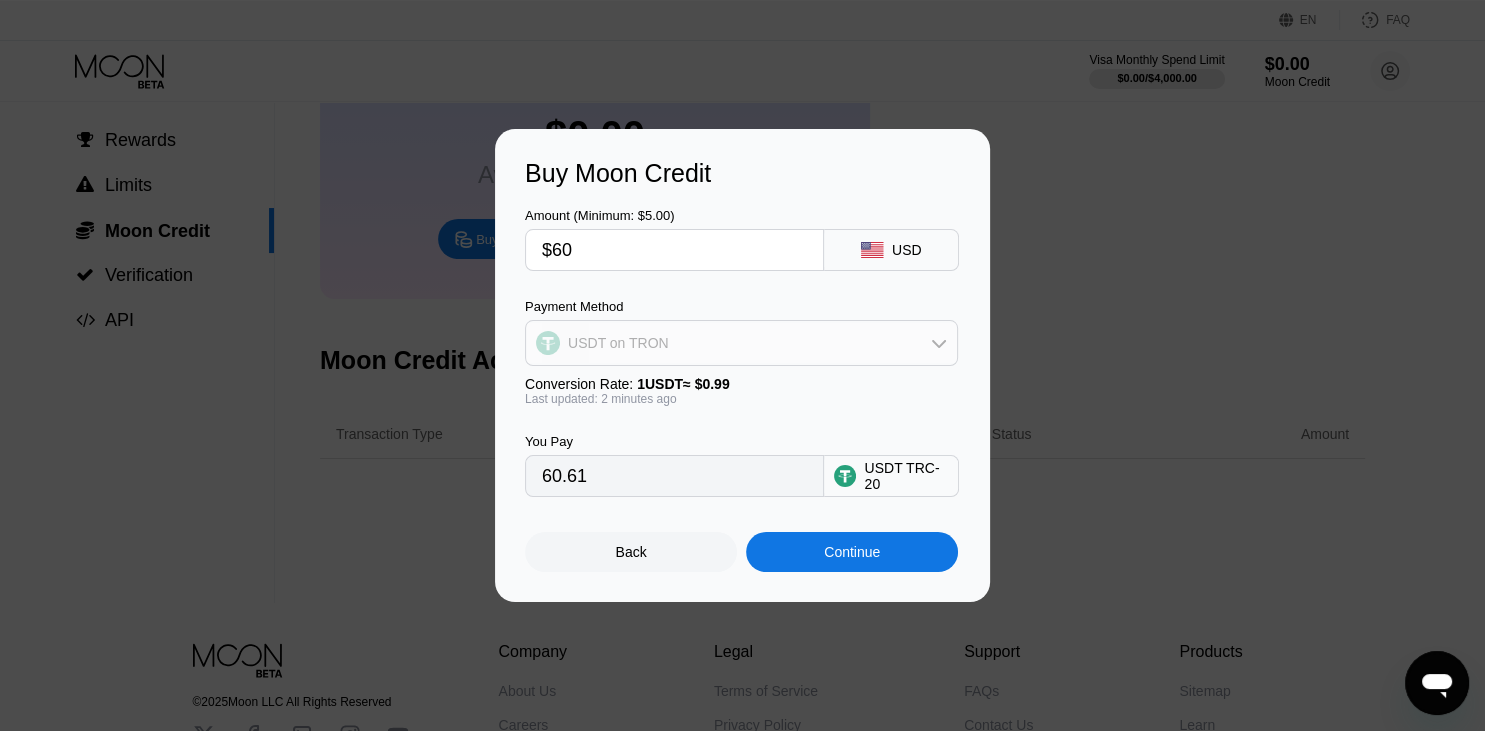 click on "USDT on TRON" at bounding box center (741, 343) 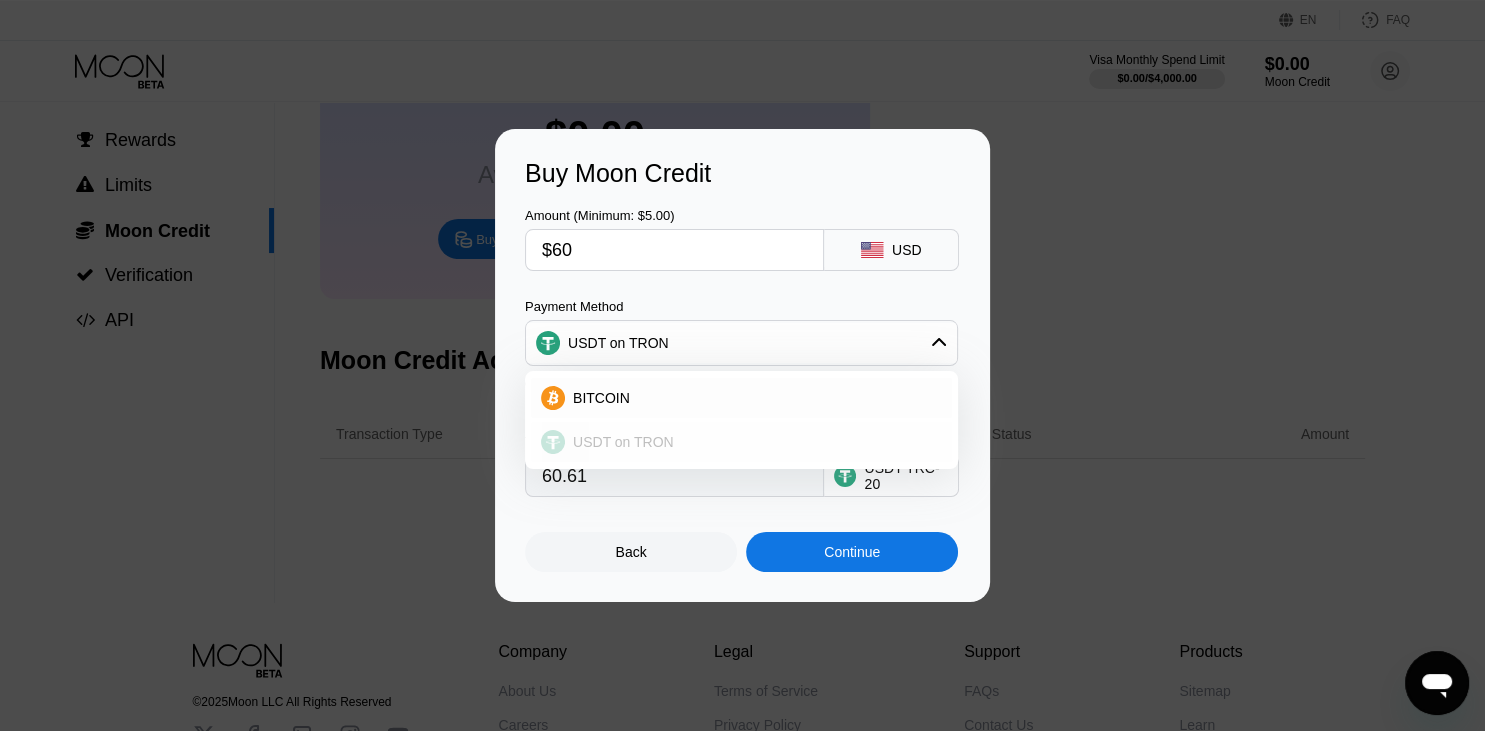 click on "USDT on TRON" at bounding box center [753, 442] 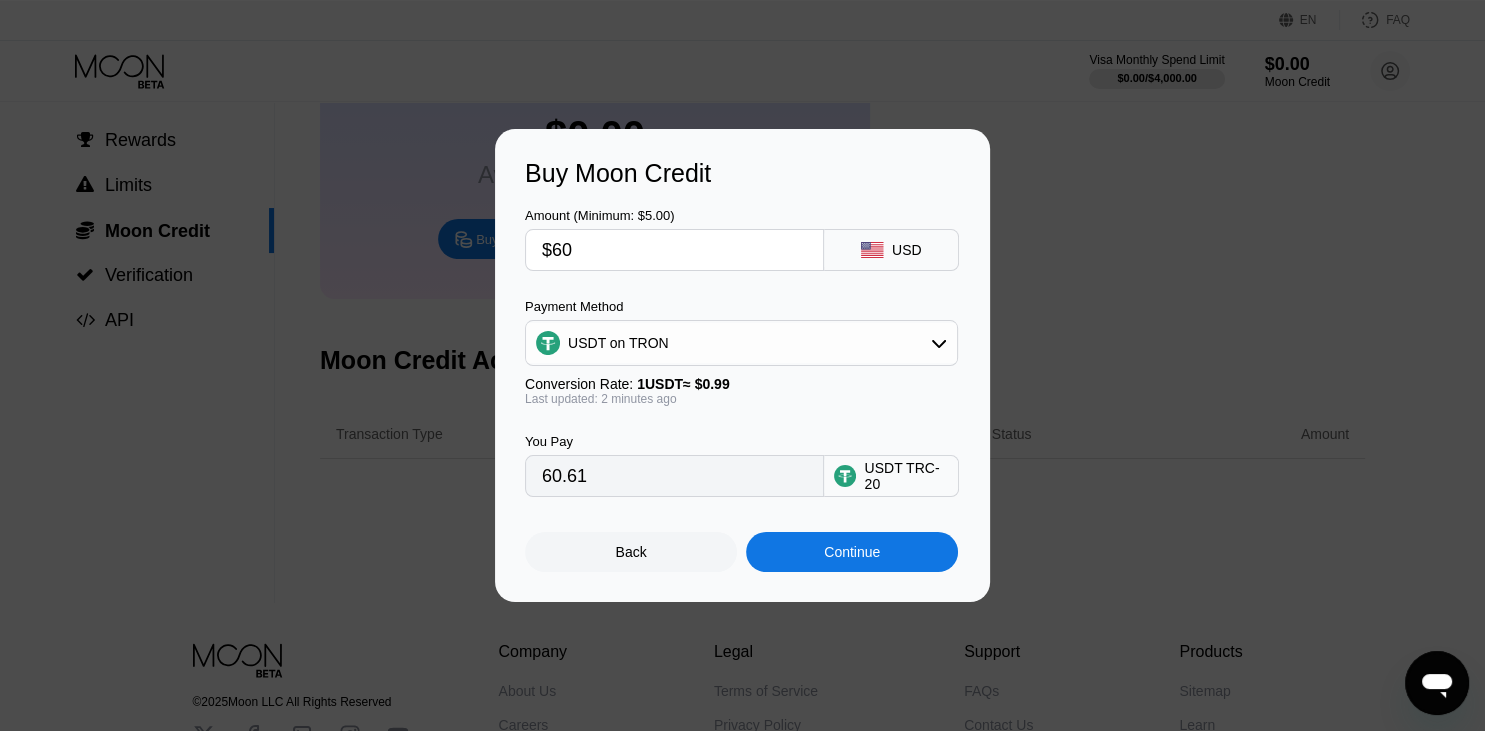 click on "Continue" at bounding box center [852, 552] 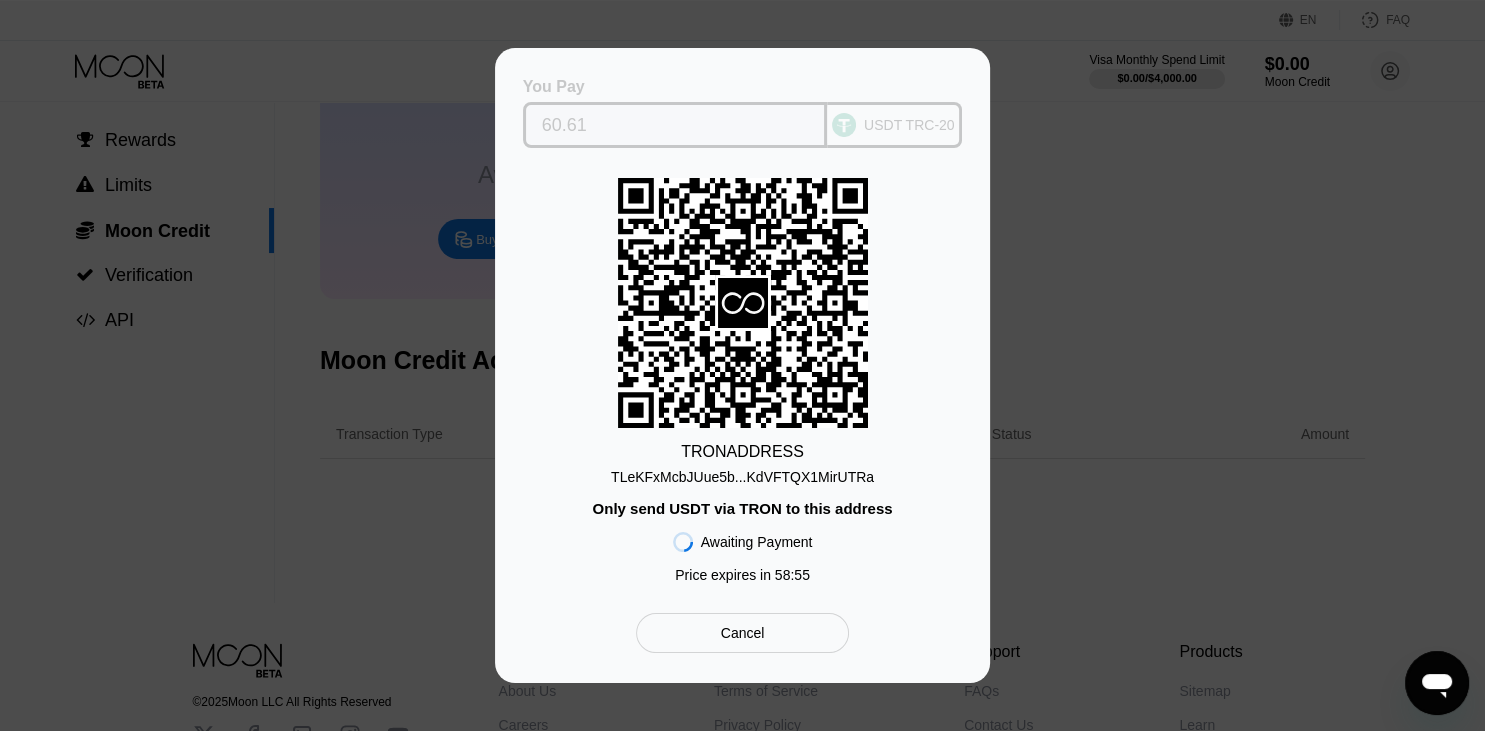 click on "USDT TRC-20" at bounding box center (909, 125) 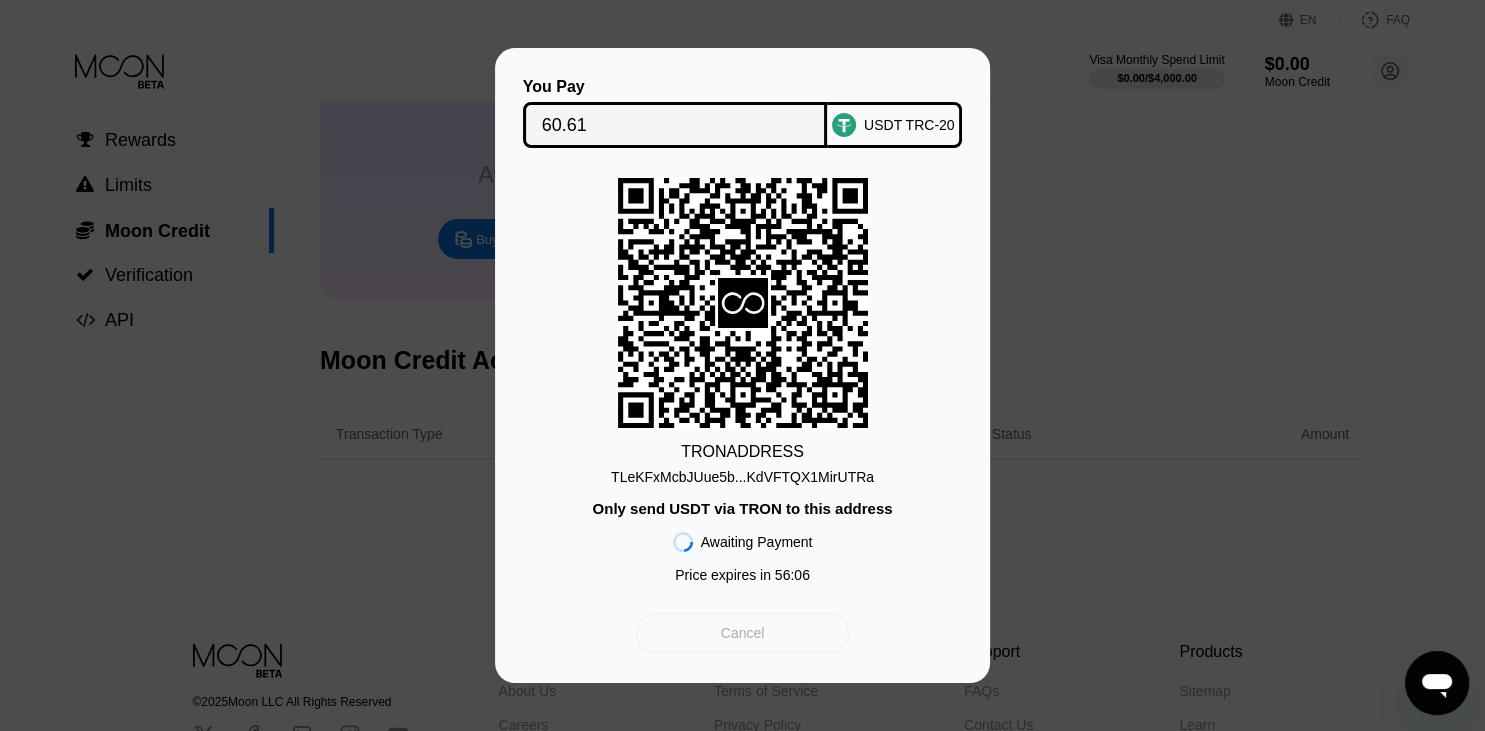 click on "Cancel" at bounding box center (742, 633) 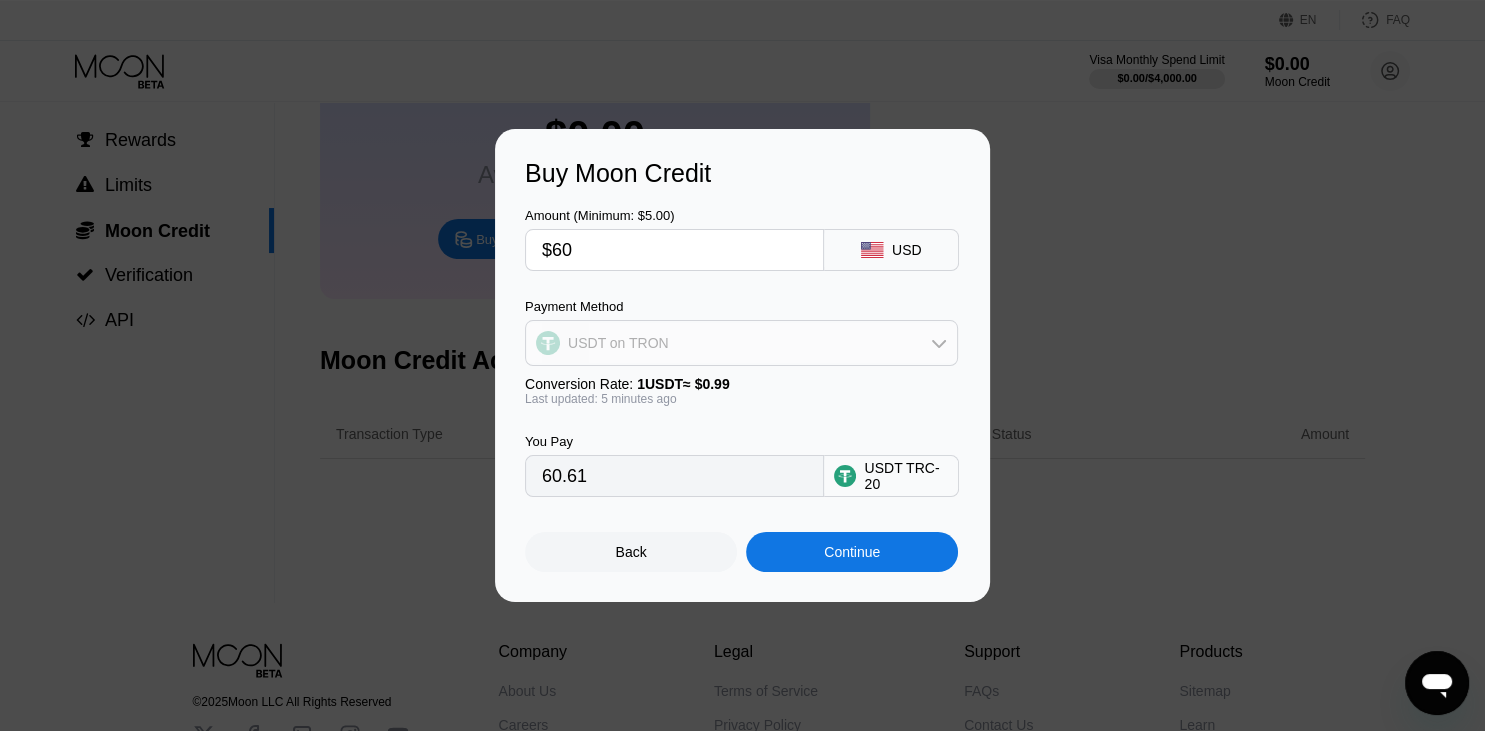 click on "USDT on TRON" at bounding box center [741, 343] 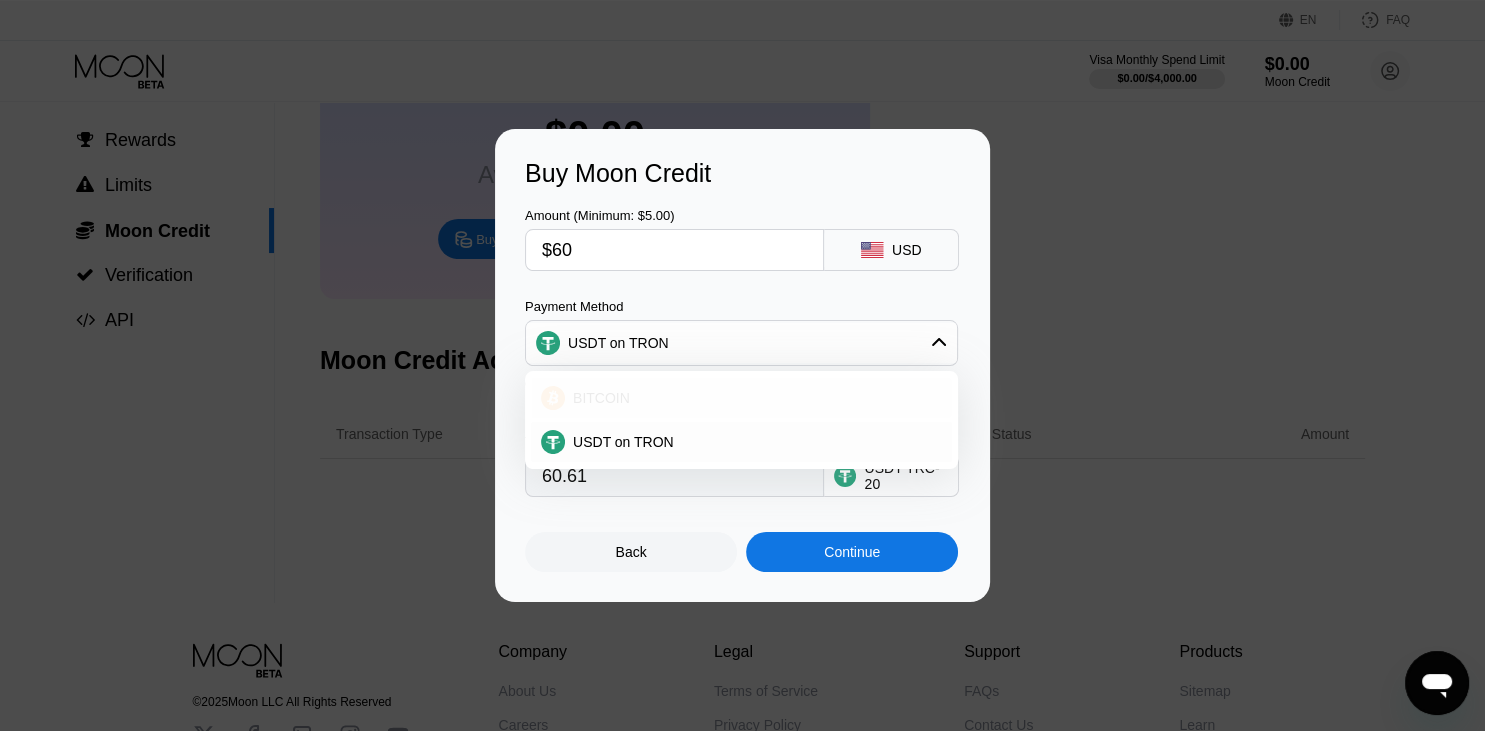 click on "BITCOIN" at bounding box center (753, 398) 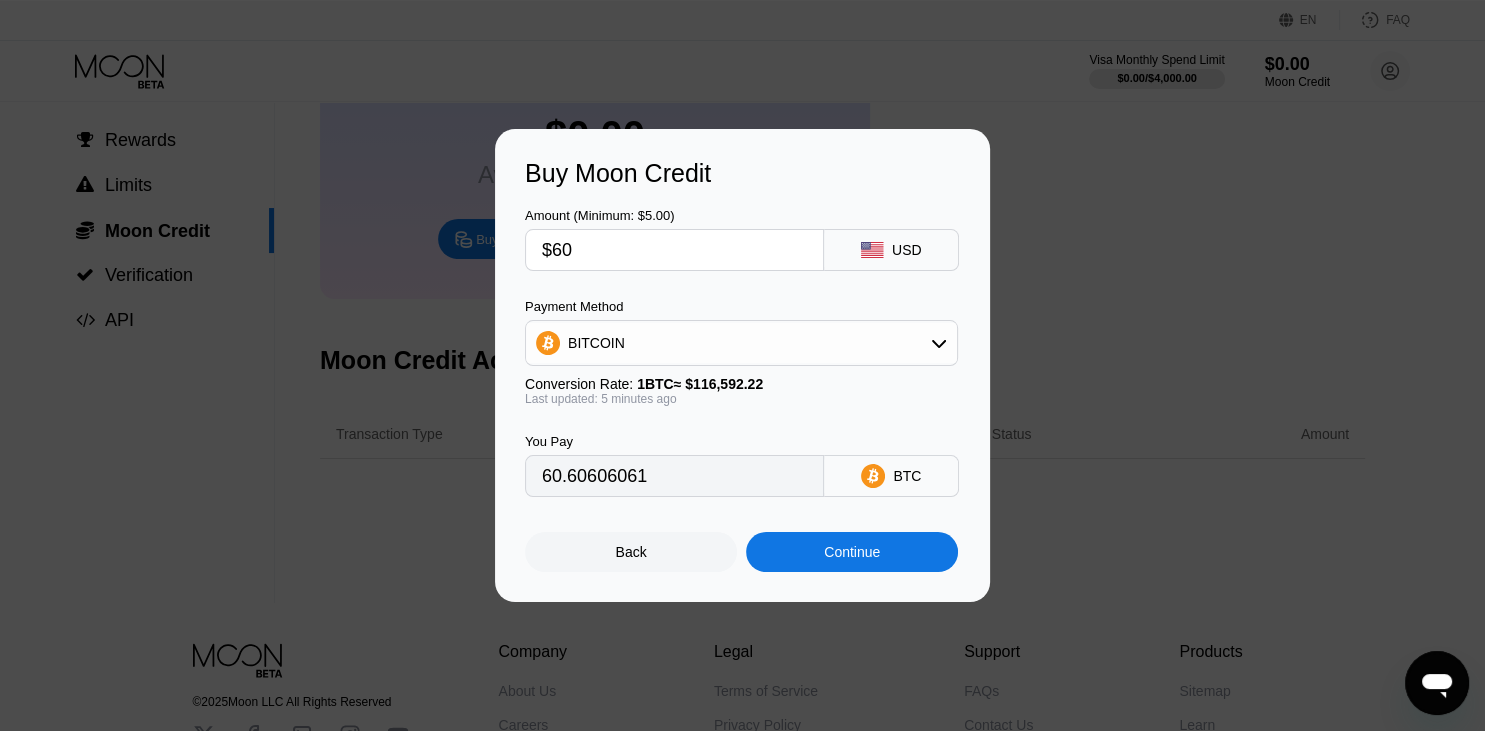 type on "0.00051470" 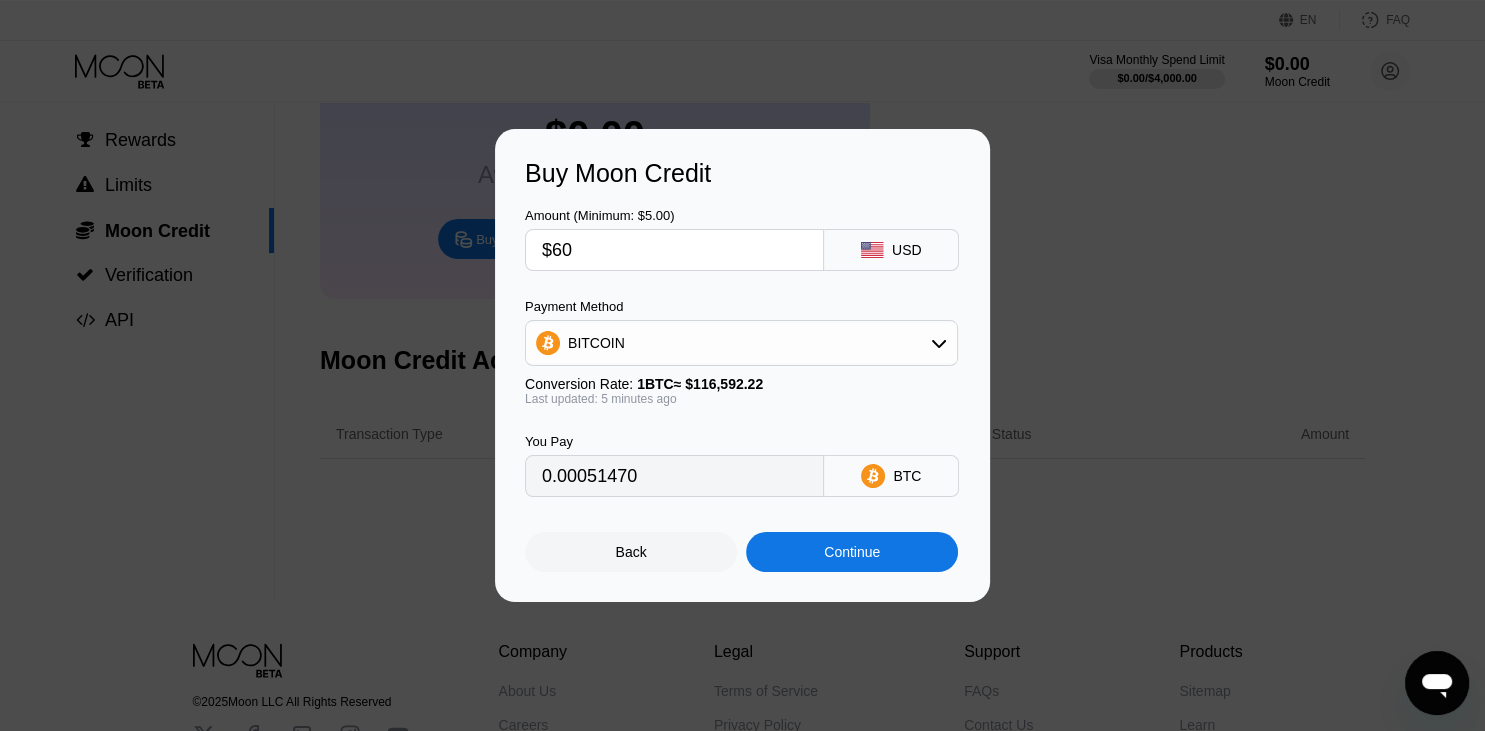 click on "0.00051470" at bounding box center (674, 476) 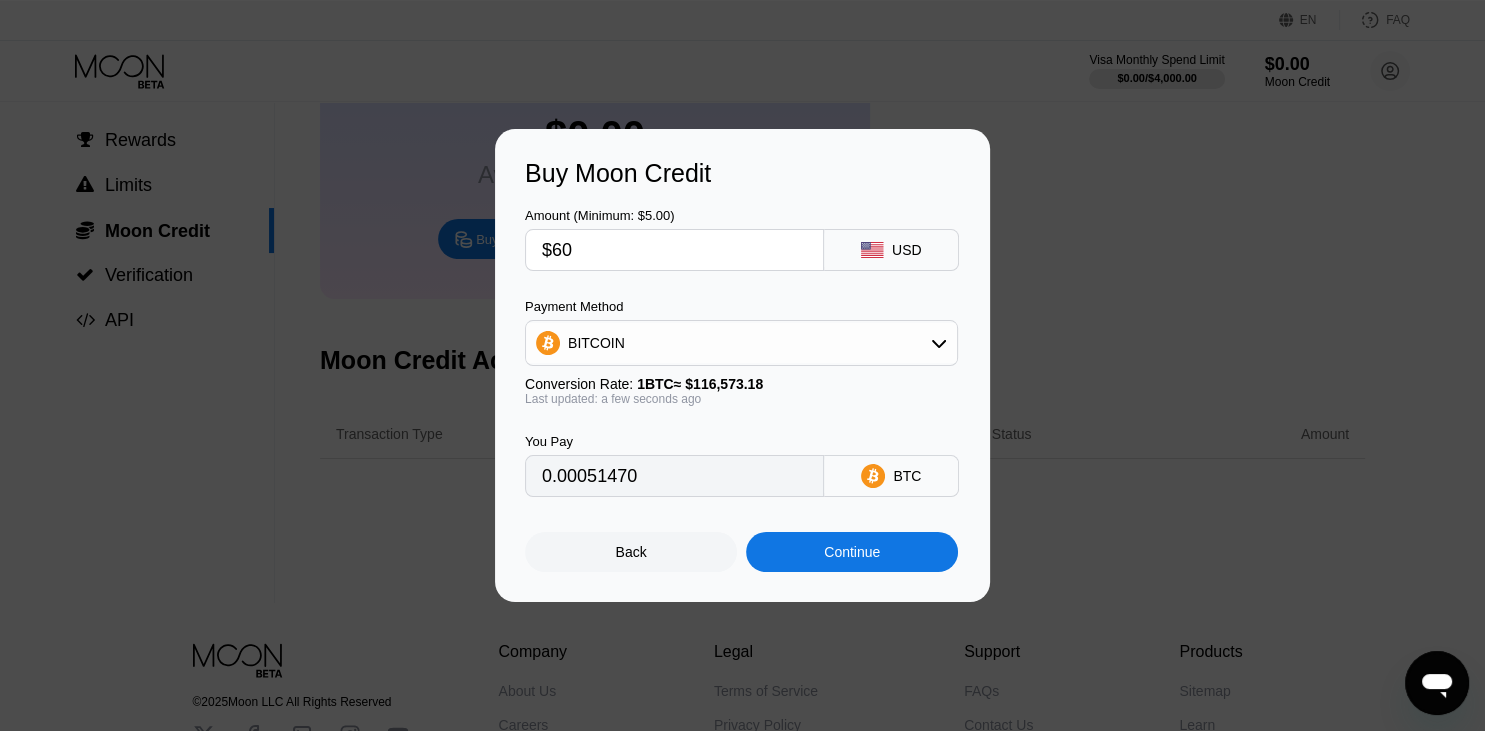 click 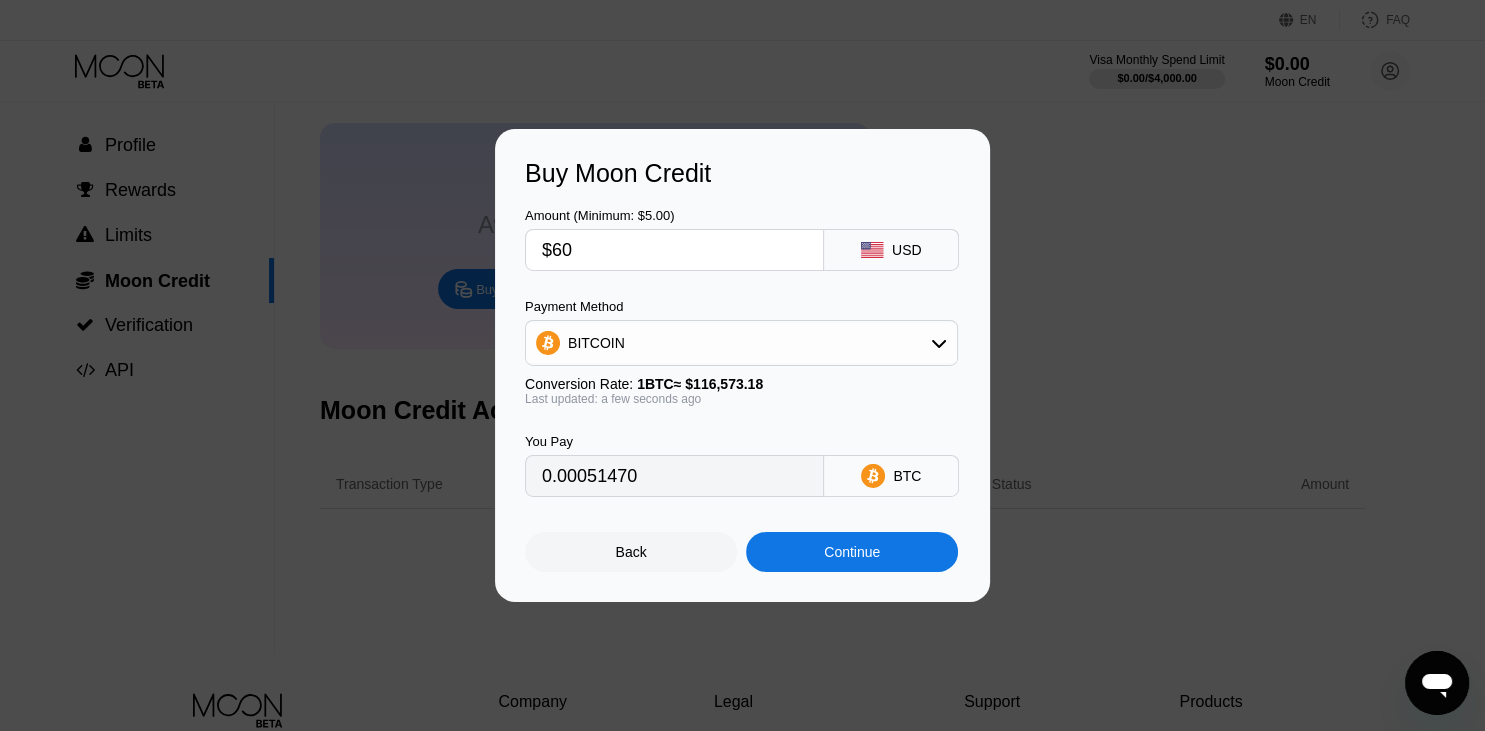 scroll, scrollTop: 0, scrollLeft: 0, axis: both 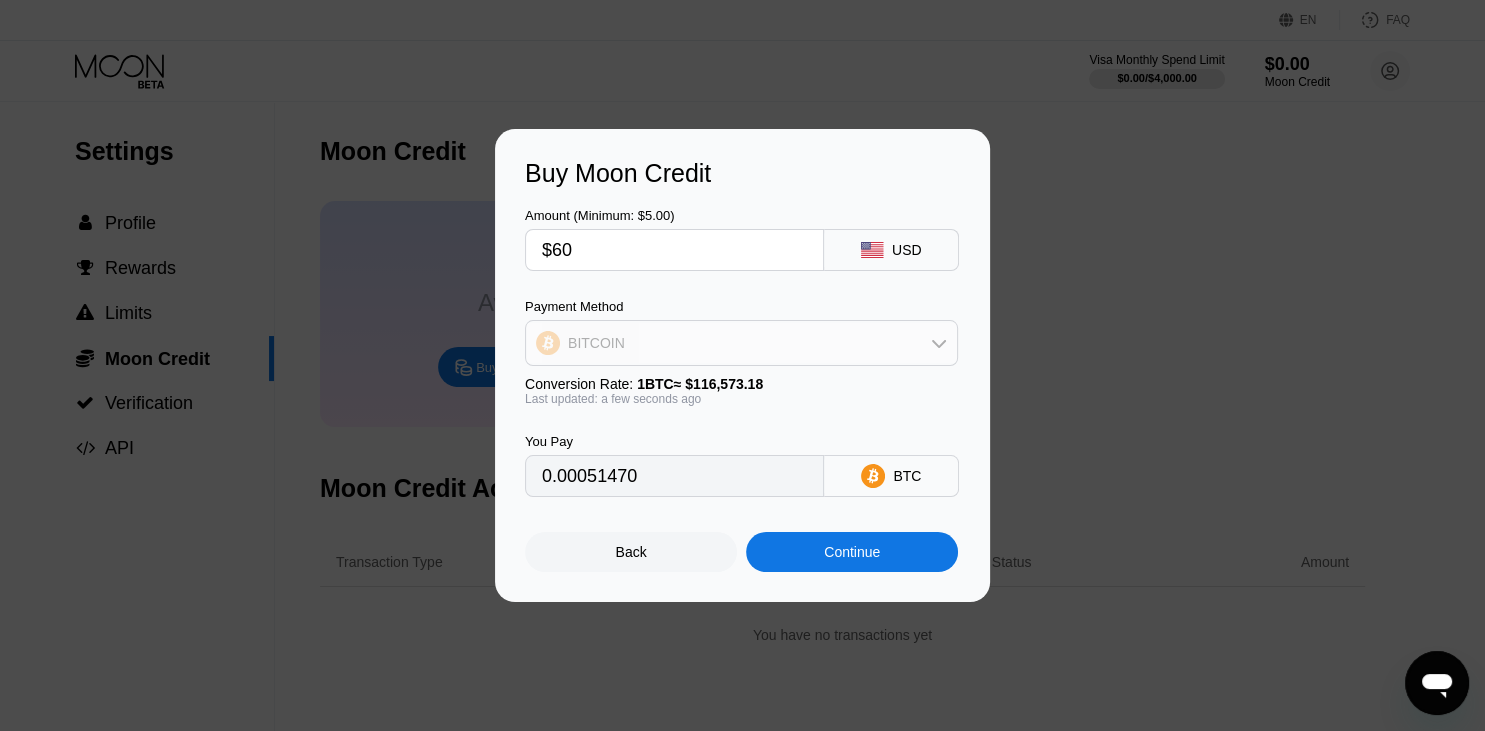 click on "BITCOIN" at bounding box center (741, 343) 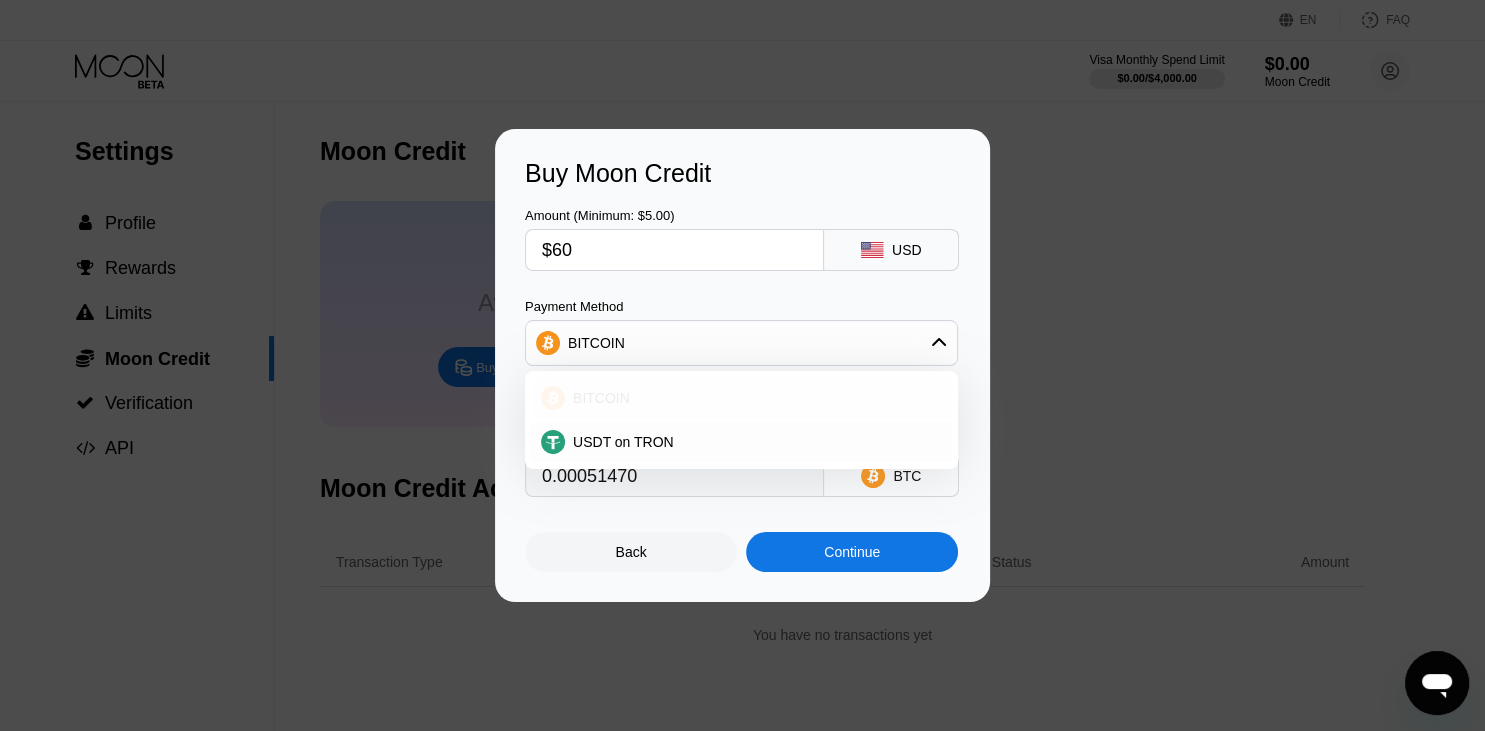 click on "BITCOIN" at bounding box center [753, 398] 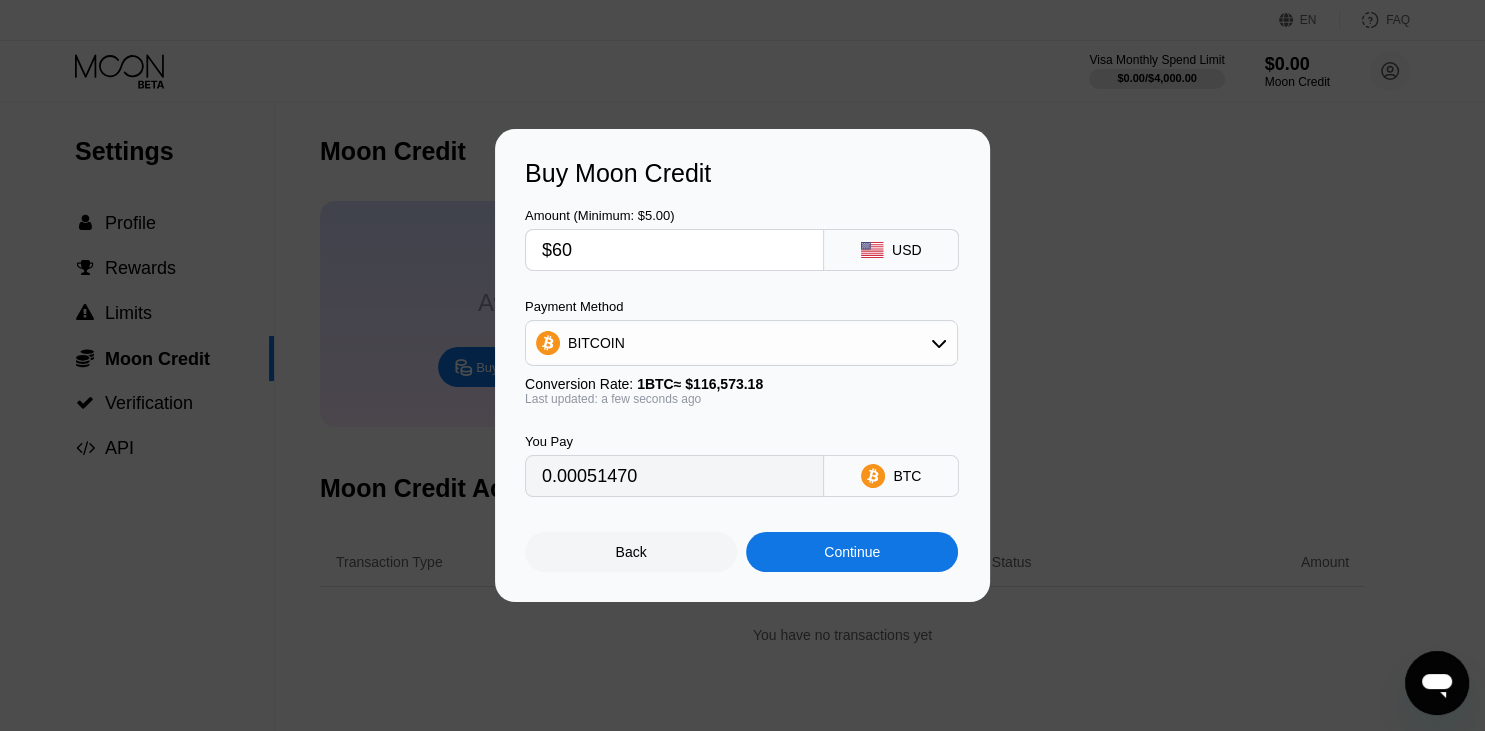 click on "Continue" at bounding box center [852, 552] 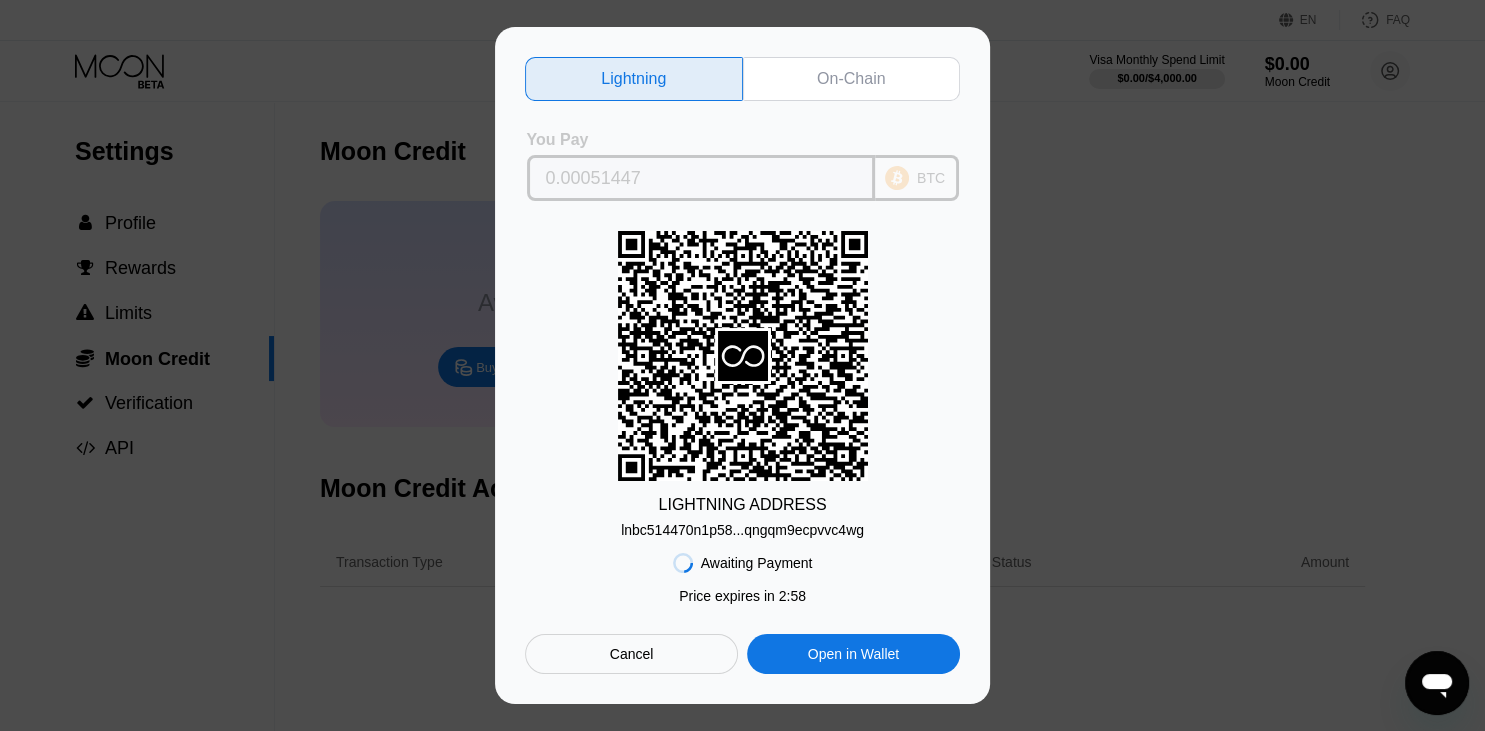click on "BTC" at bounding box center (931, 178) 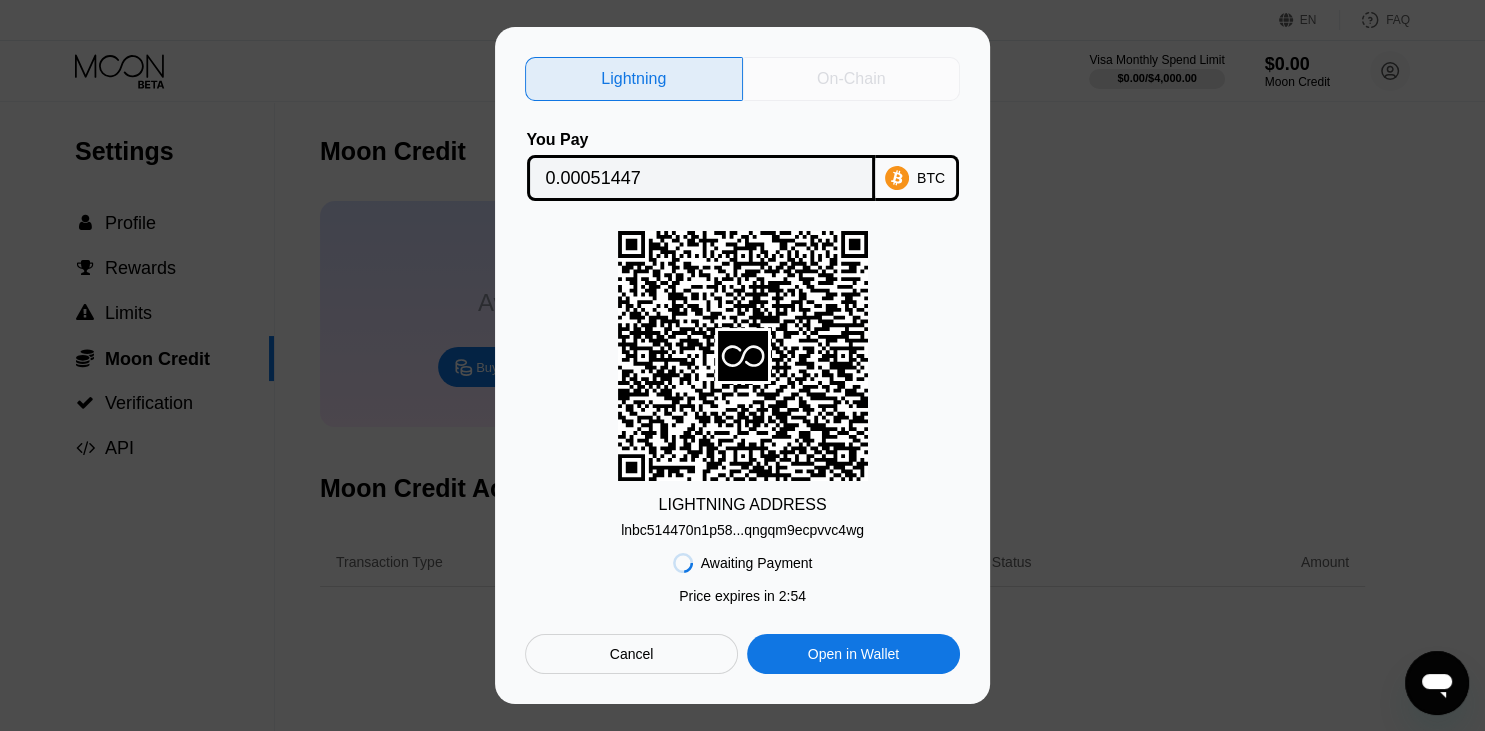 click on "On-Chain" at bounding box center (851, 79) 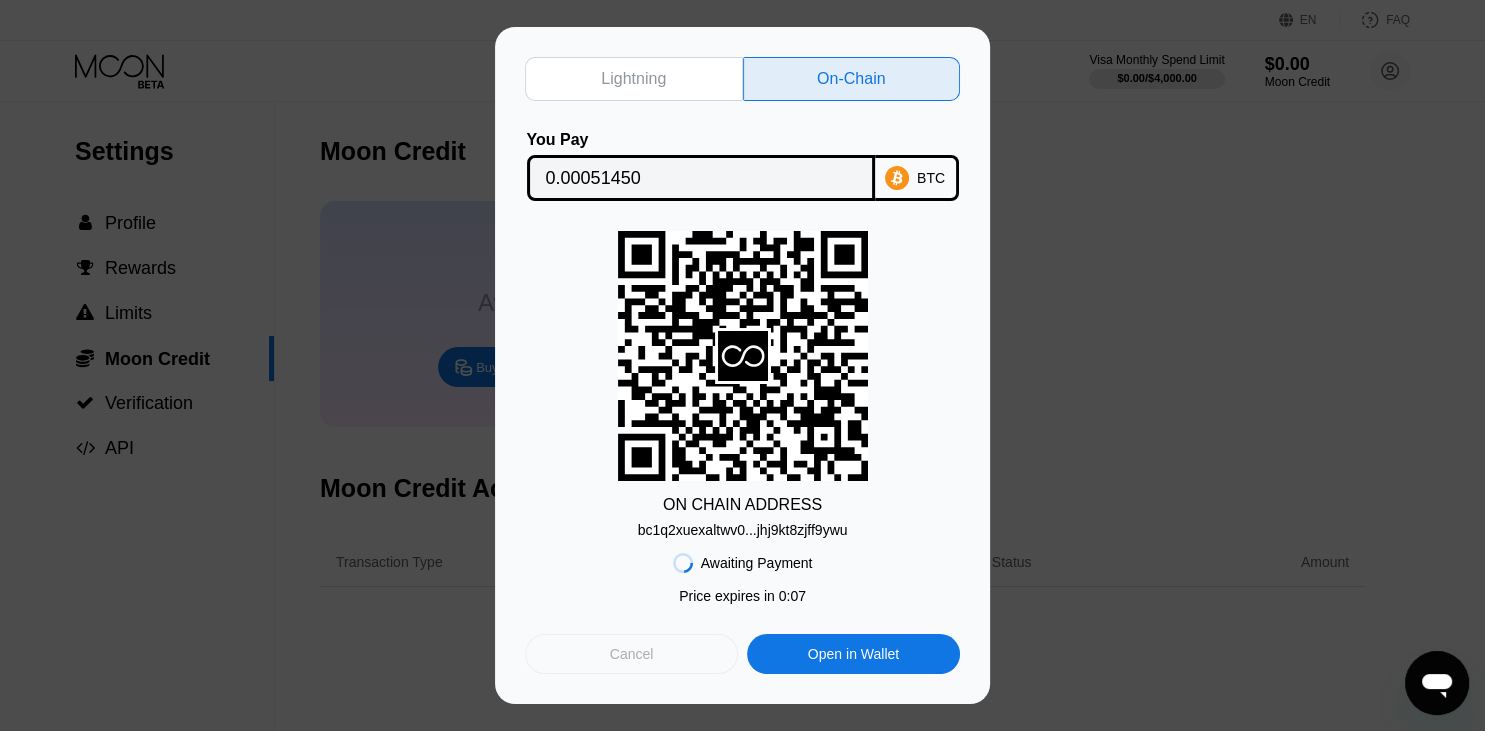 click on "Cancel" at bounding box center (631, 654) 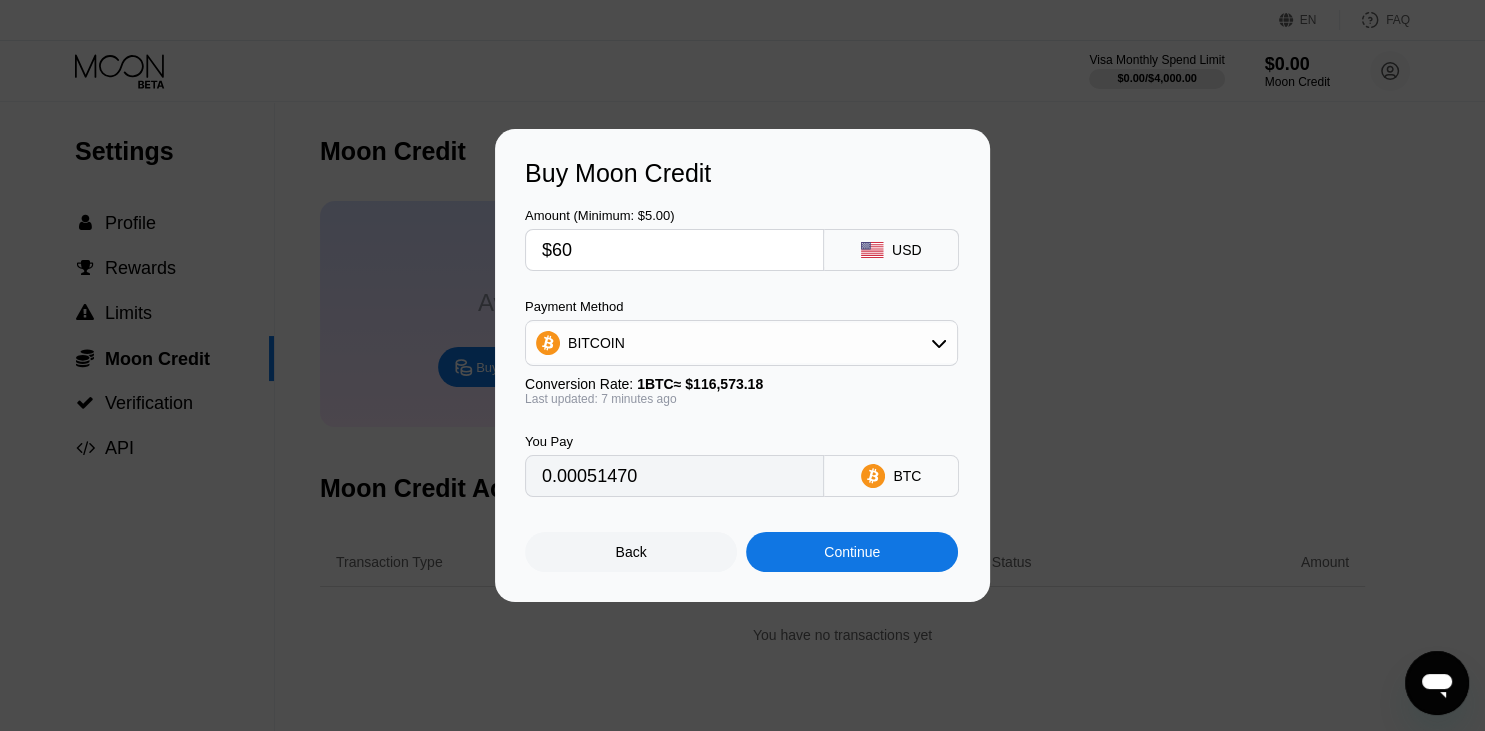 type on "0.00051501" 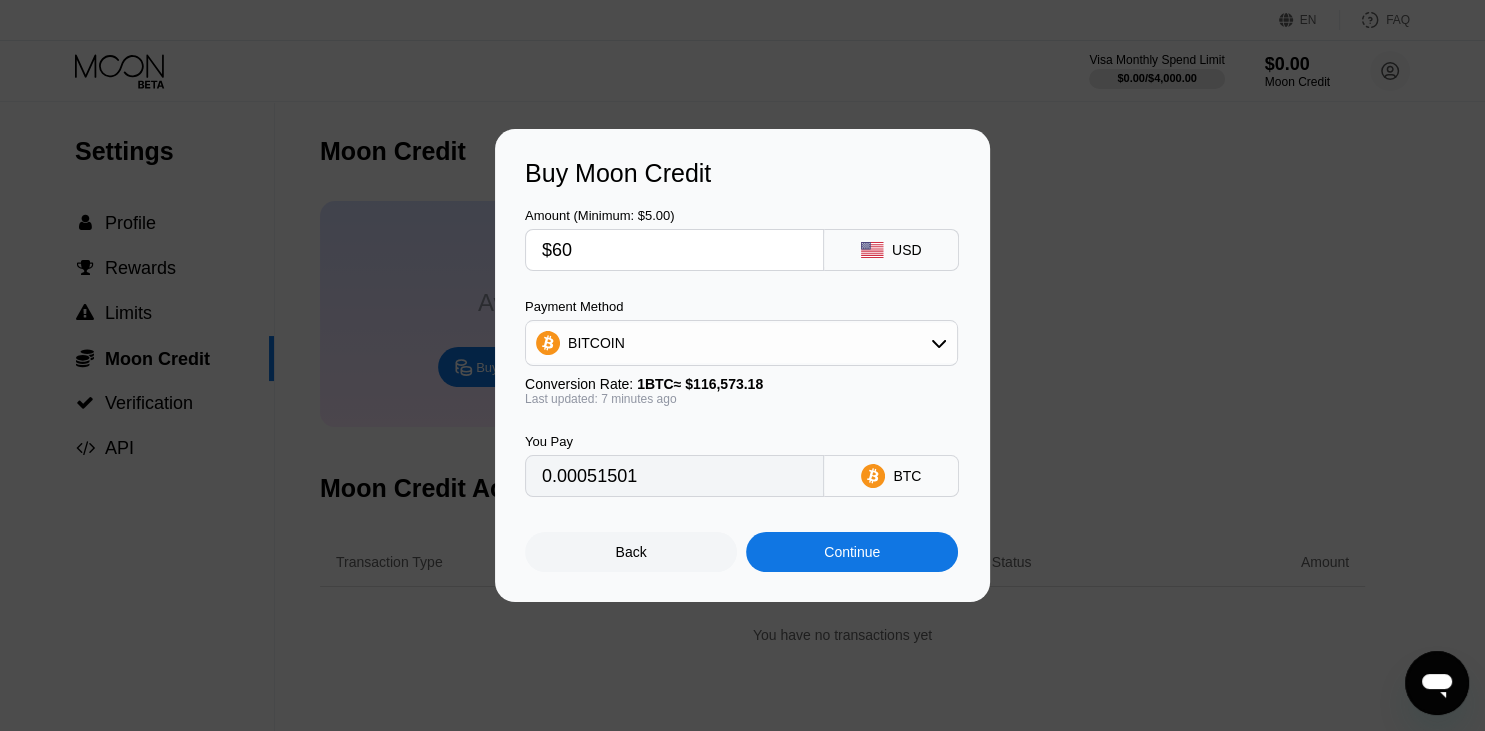click on "Buy Moon Credit Amount (Minimum: $5.00) $60 USD Payment Method BITCOIN Conversion Rate:   1  BTC  ≈   $116,573.18 Last updated:   7 minutes ago You Pay 0.00051501 BTC Back Continue" at bounding box center [742, 365] 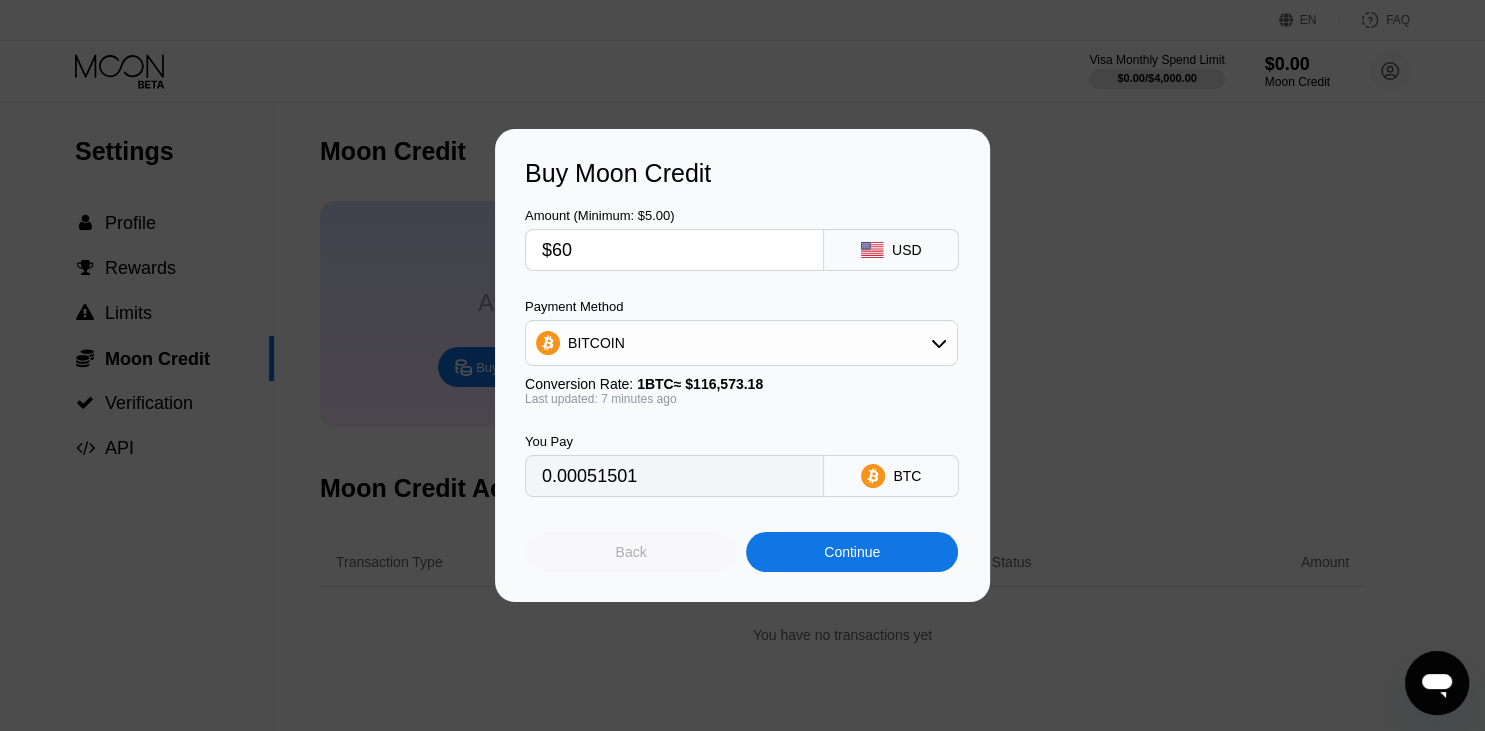 click on "Back" at bounding box center [631, 552] 